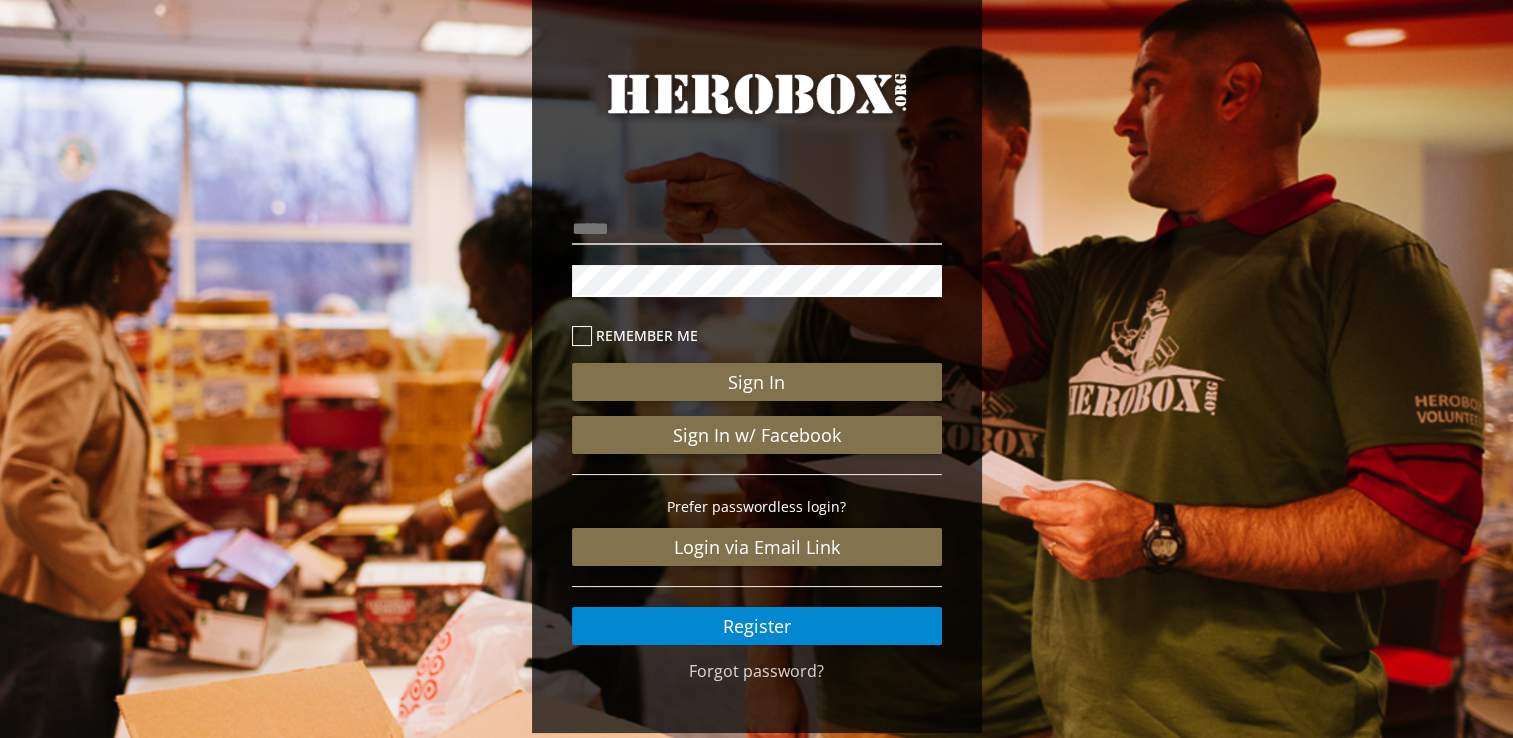 scroll, scrollTop: 88, scrollLeft: 0, axis: vertical 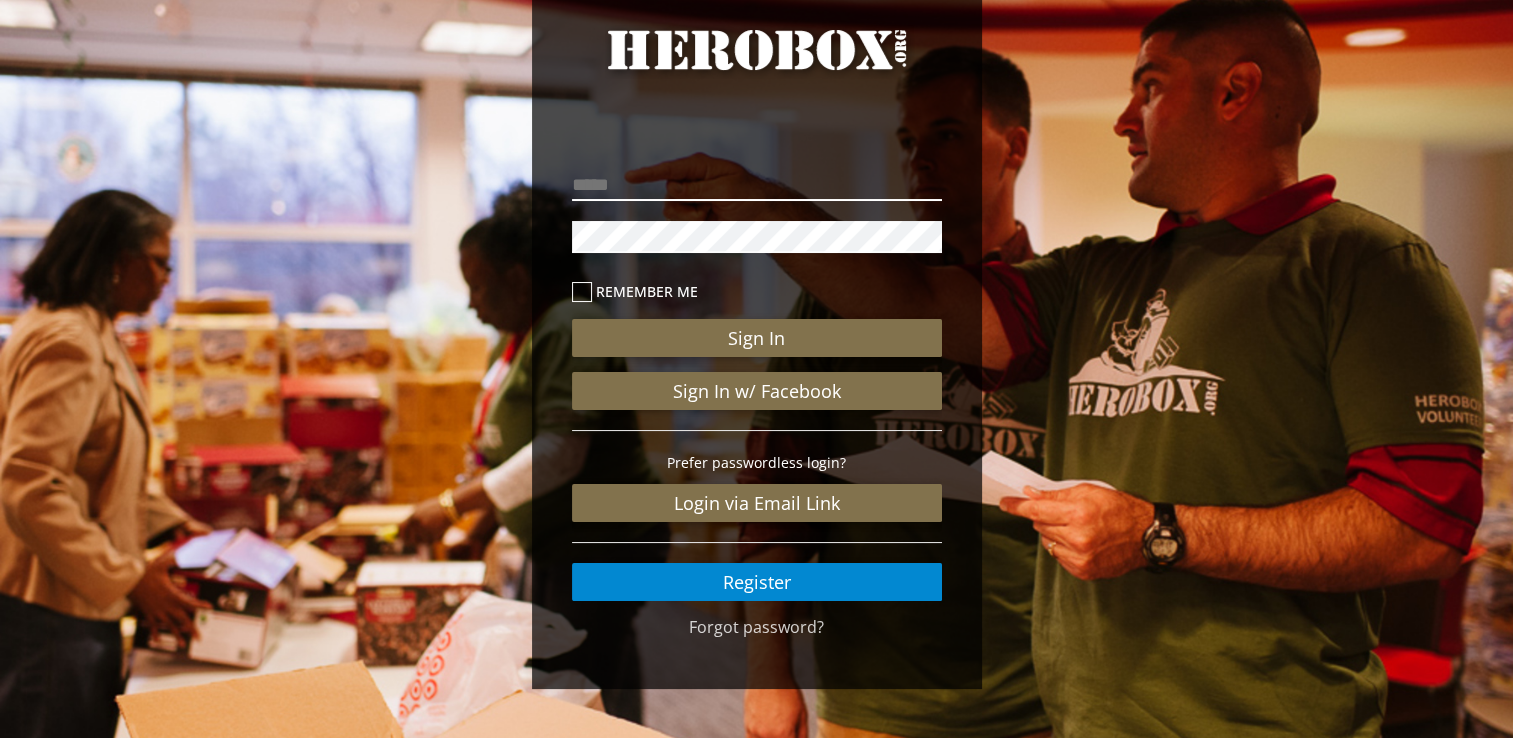 click at bounding box center (757, 185) 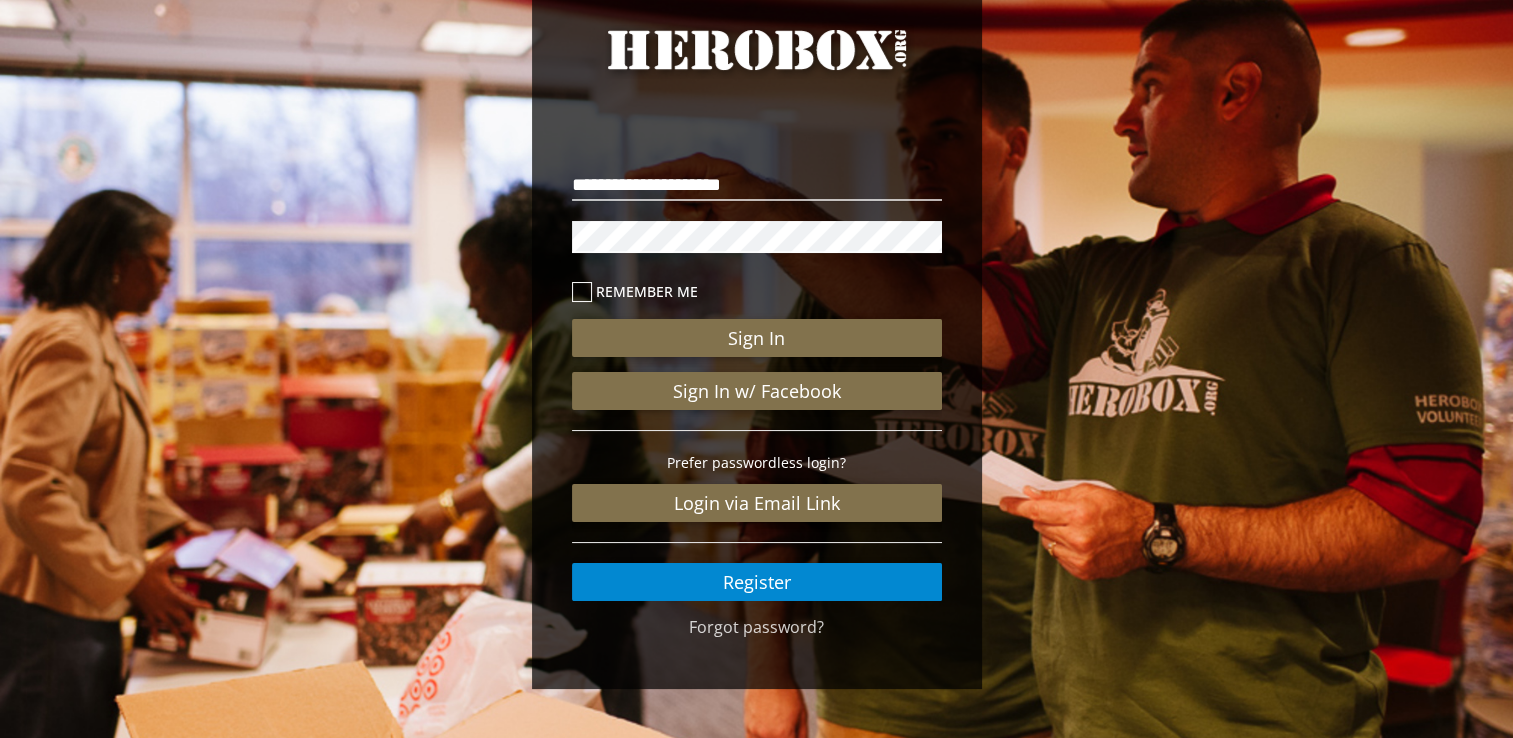 click at bounding box center (582, 292) 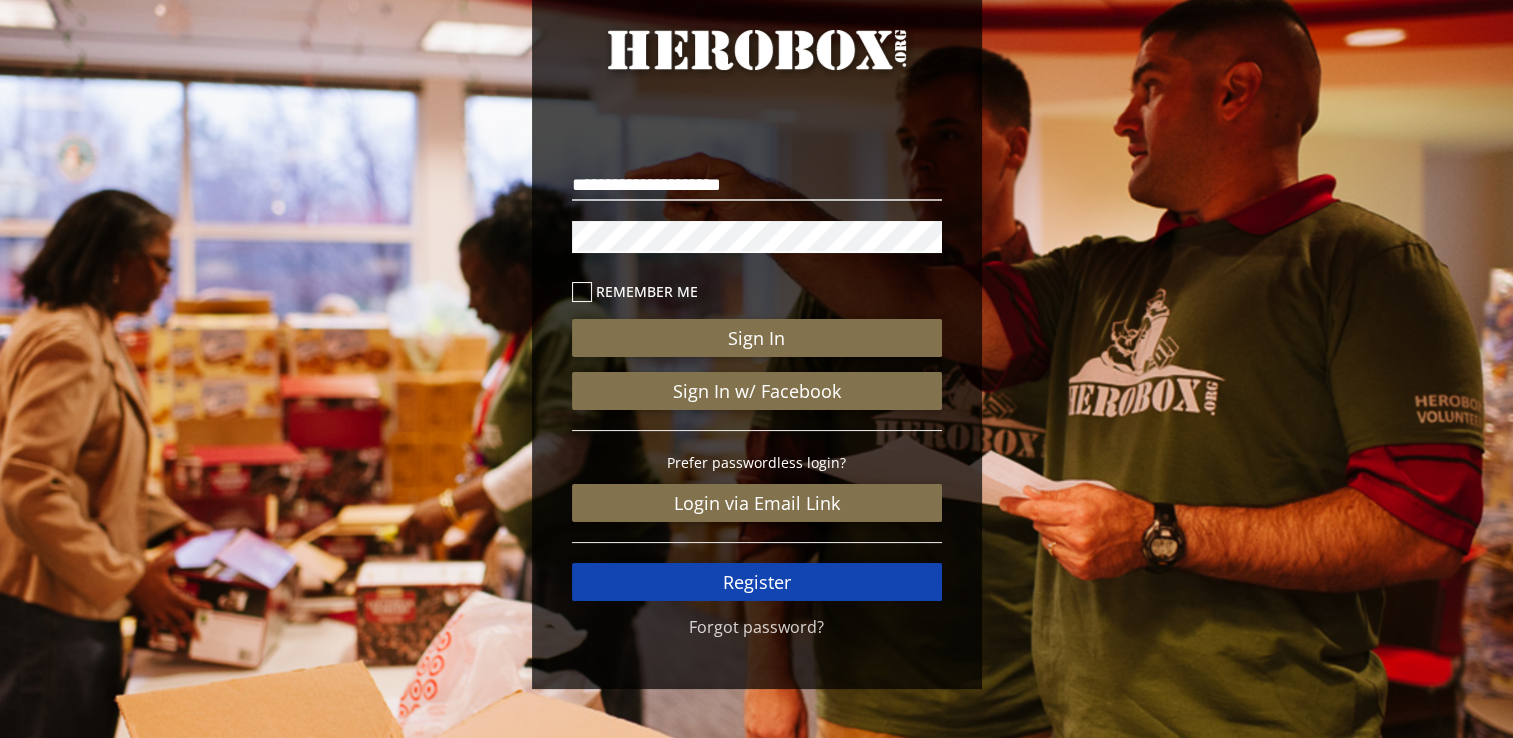 click on "Register" at bounding box center [757, 582] 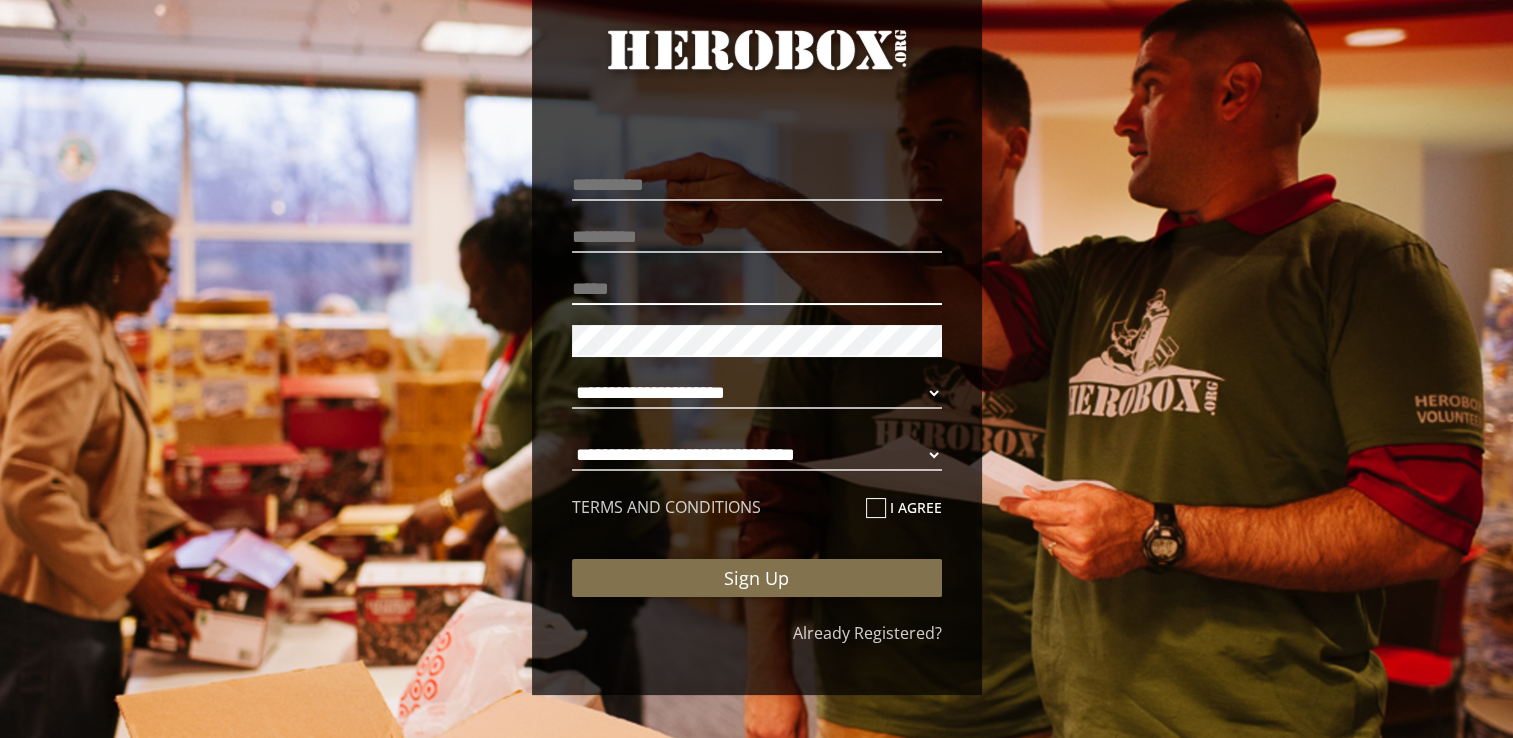 type on "**********" 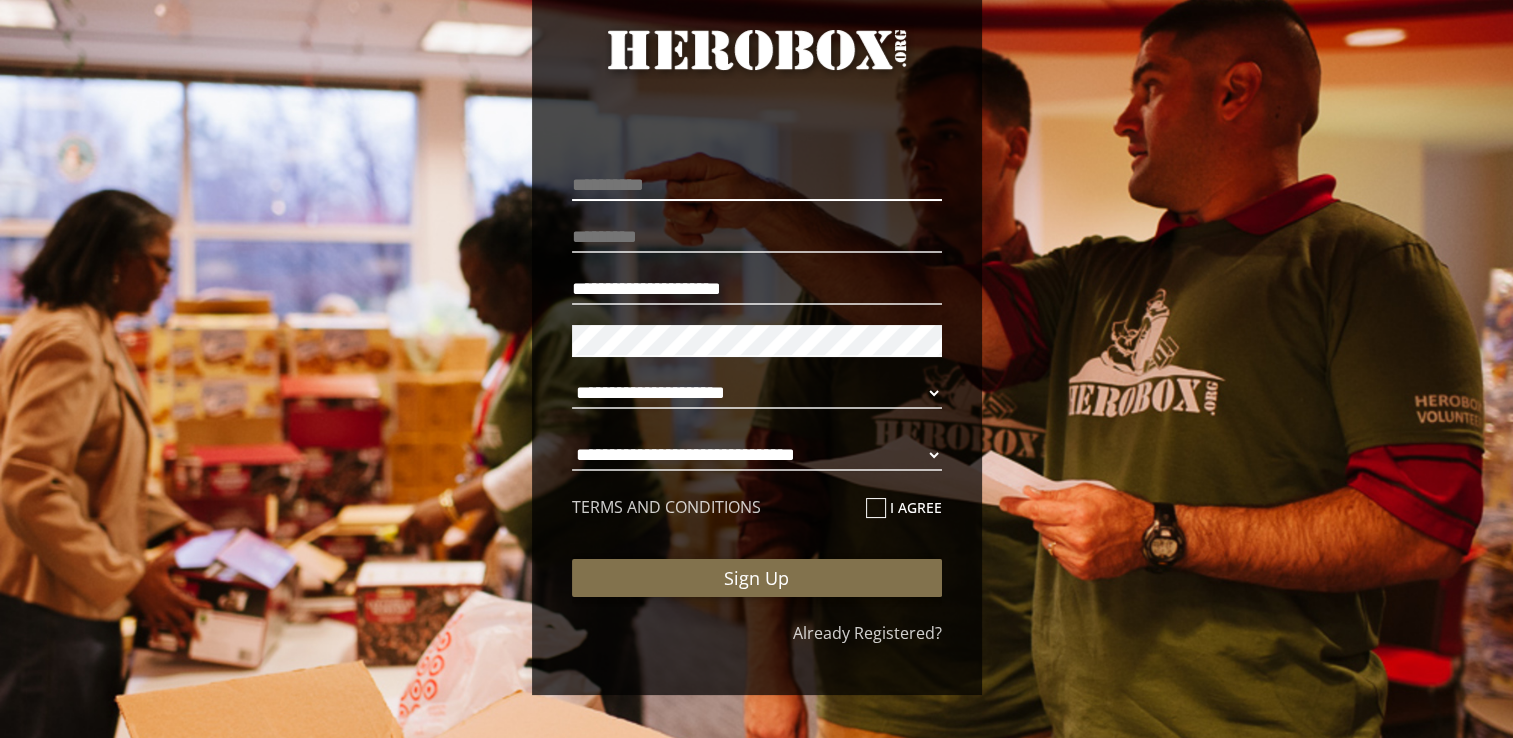click at bounding box center (757, 185) 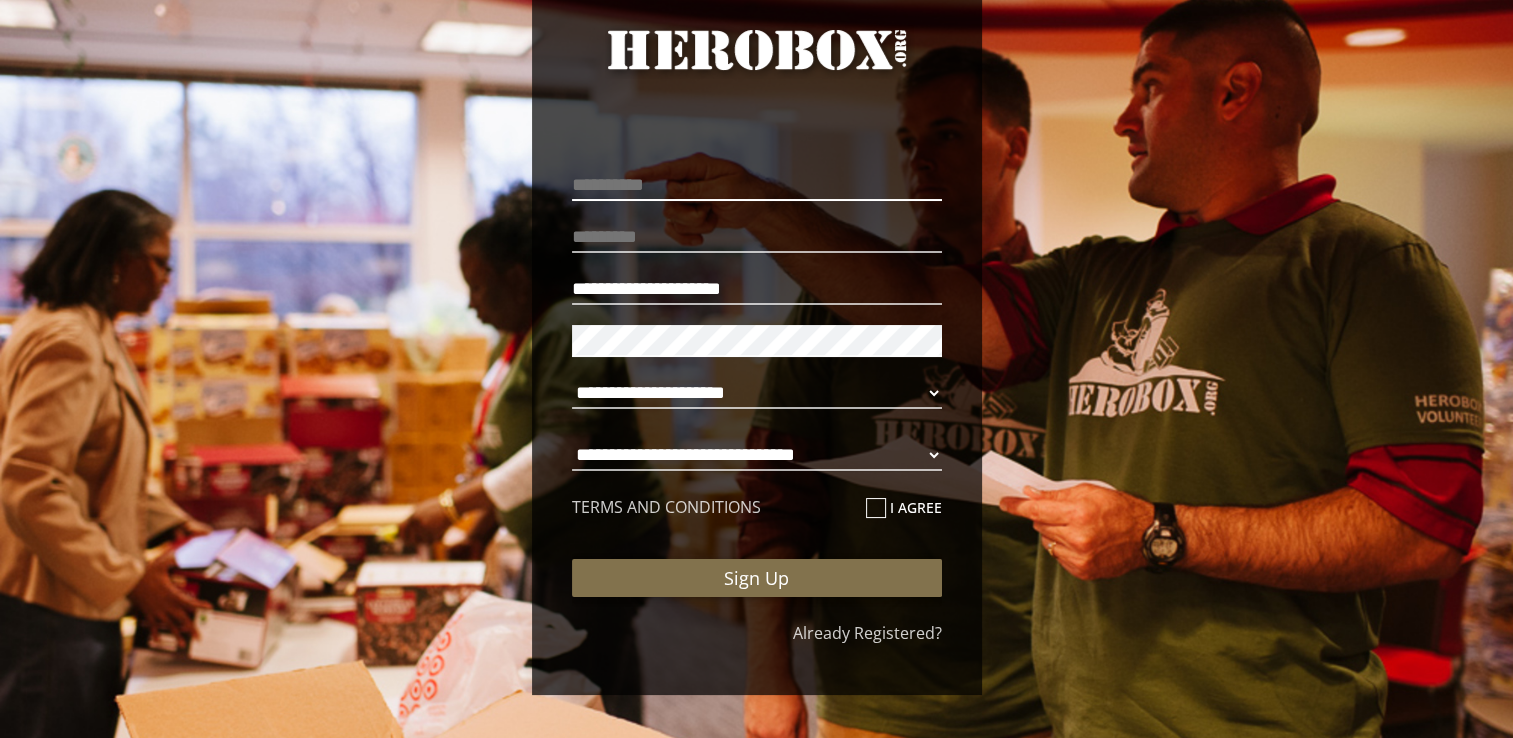 type on "****" 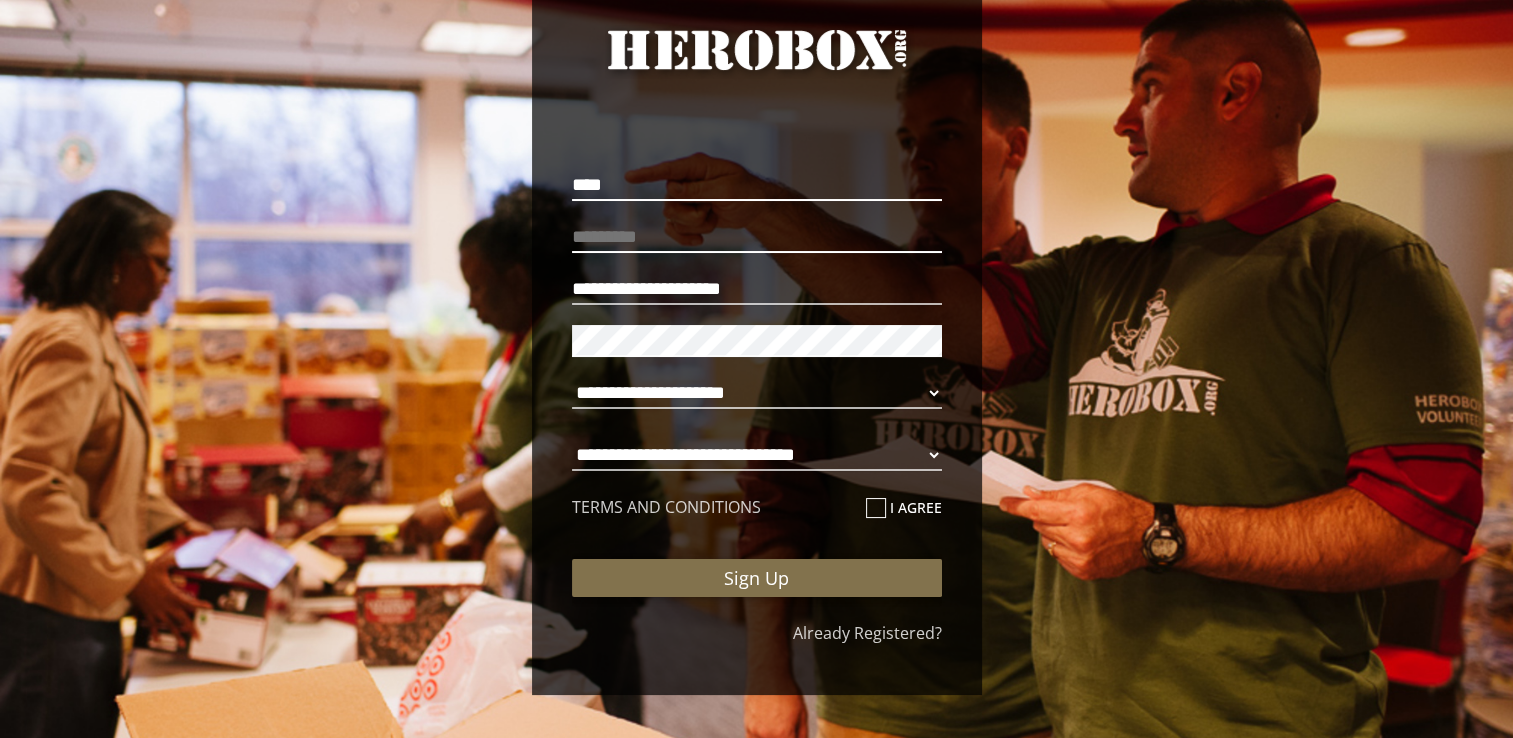 type on "*********" 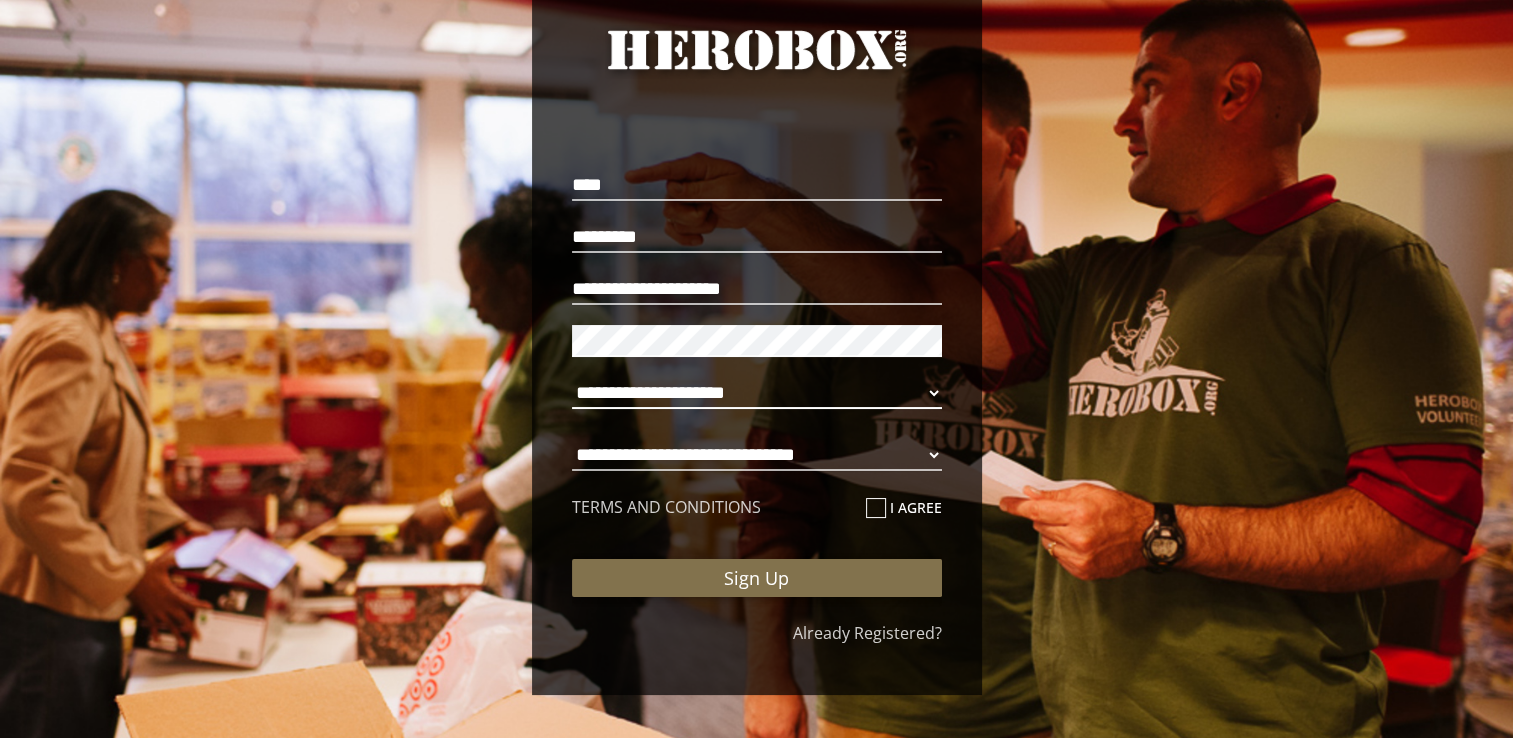 click on "**********" at bounding box center [757, 393] 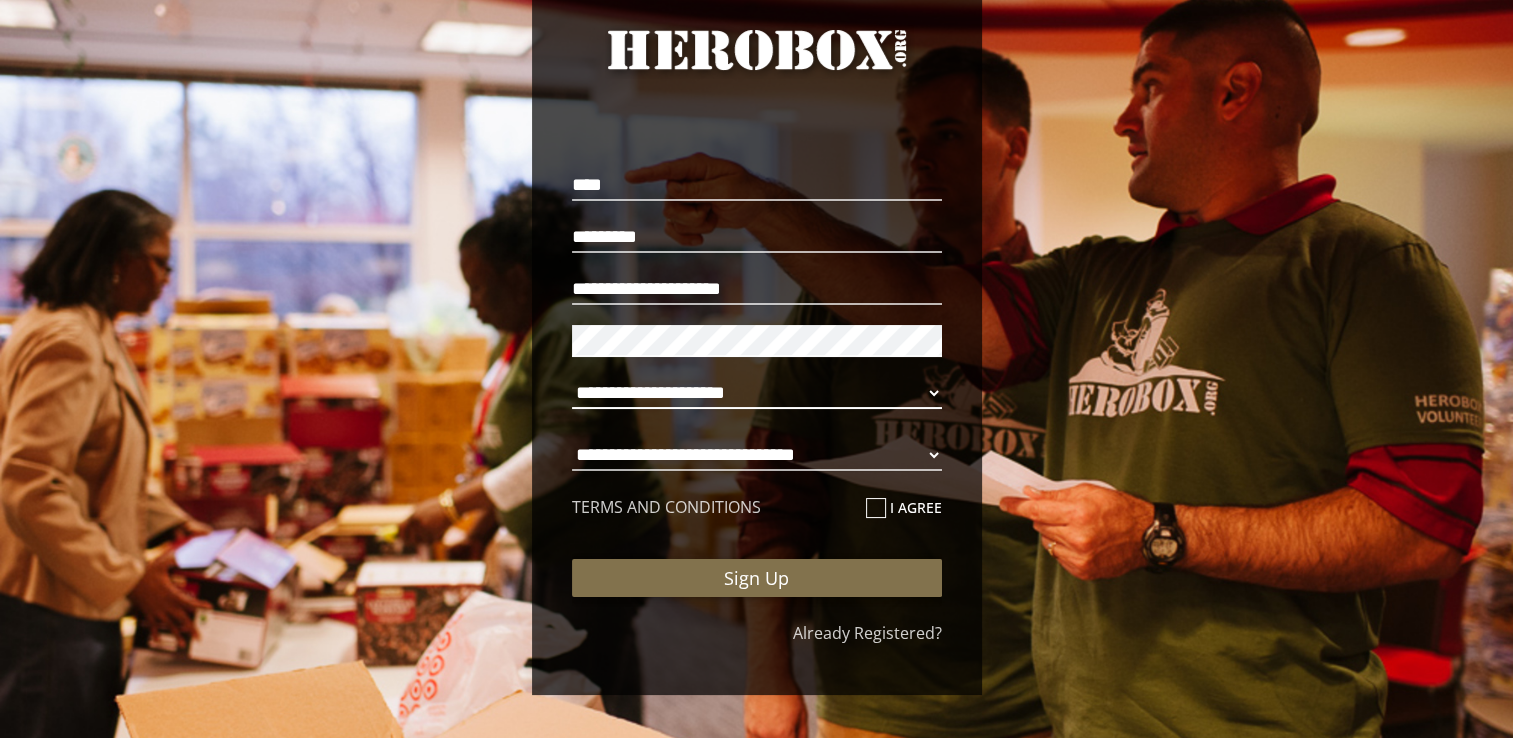 select on "**********" 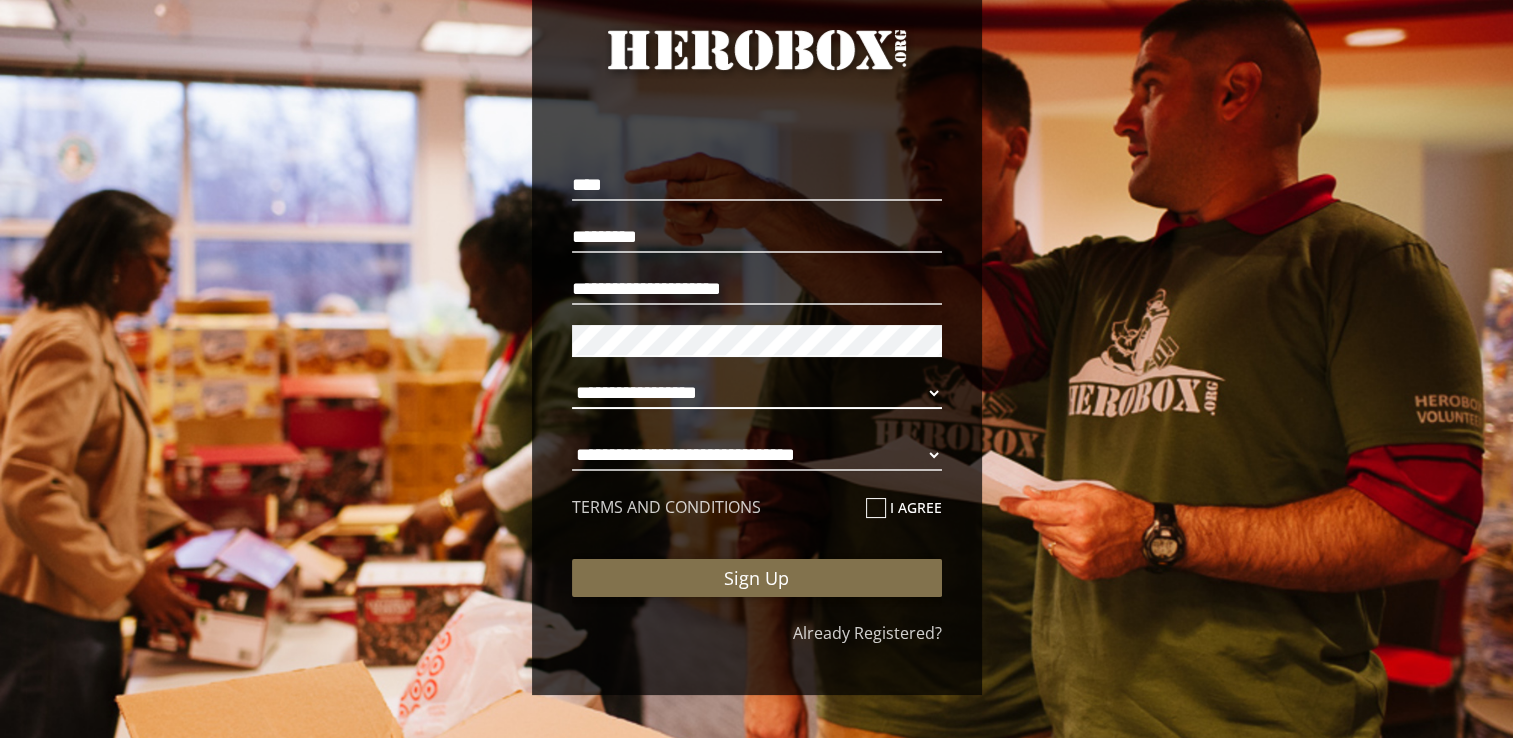 click on "**********" at bounding box center (757, 393) 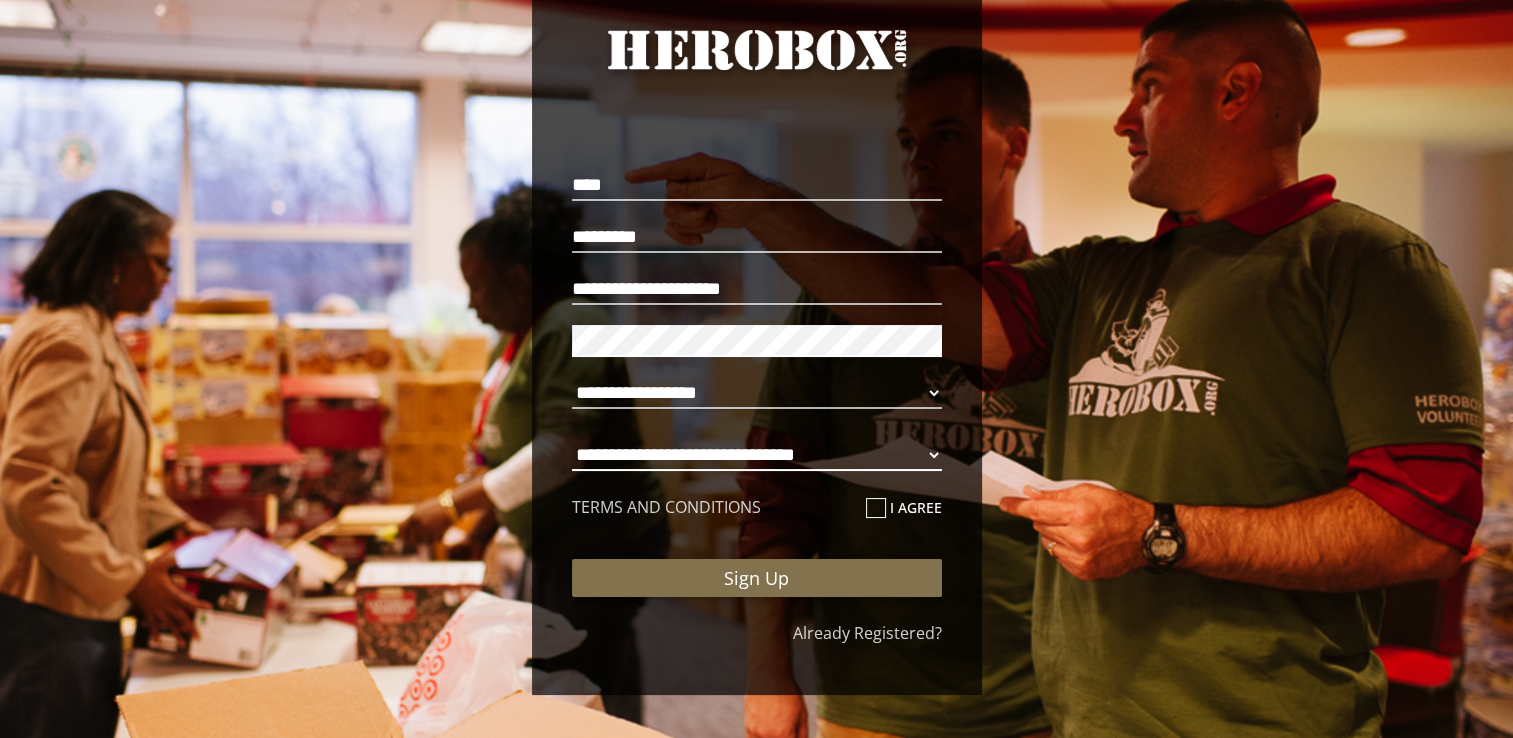 click on "**********" at bounding box center [757, 455] 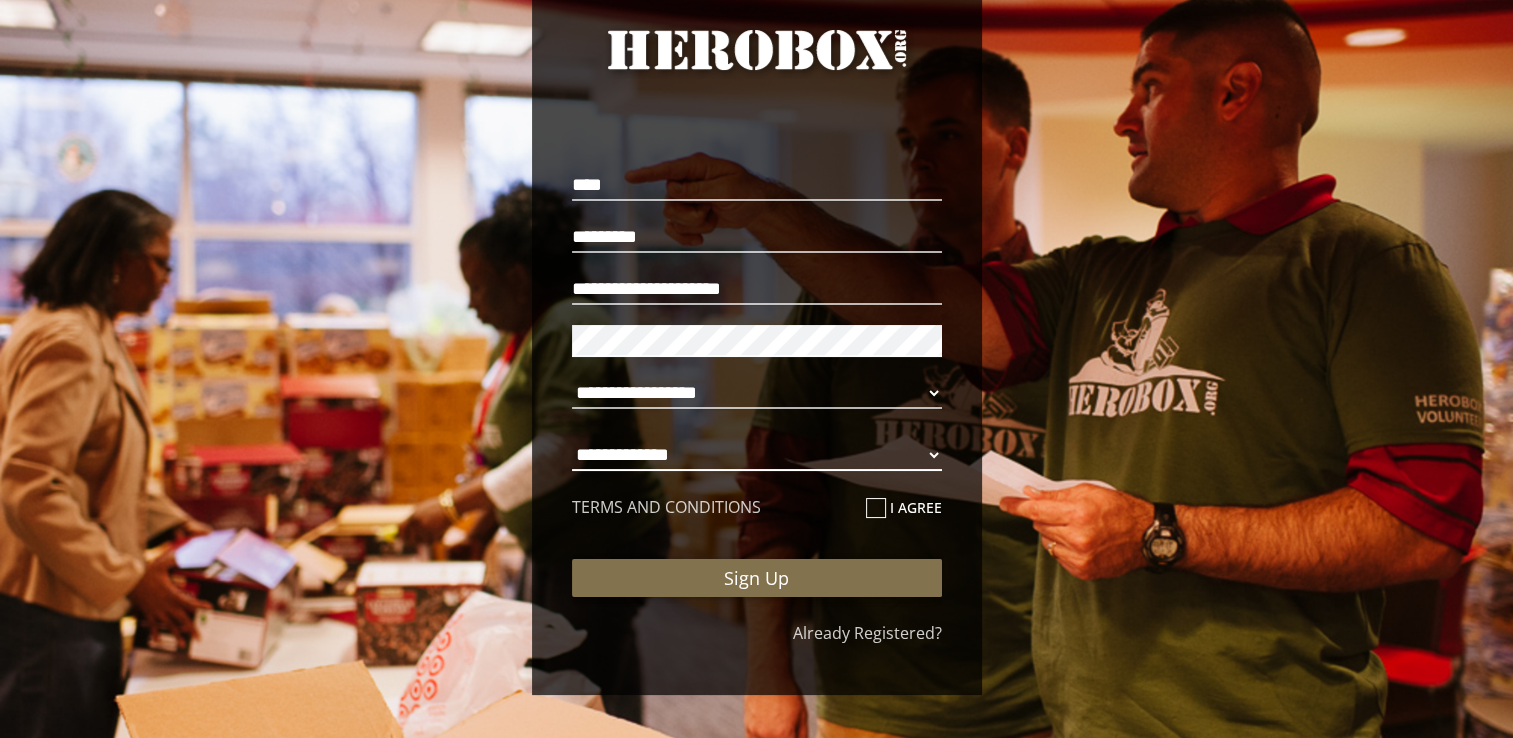 click on "**********" at bounding box center (757, 455) 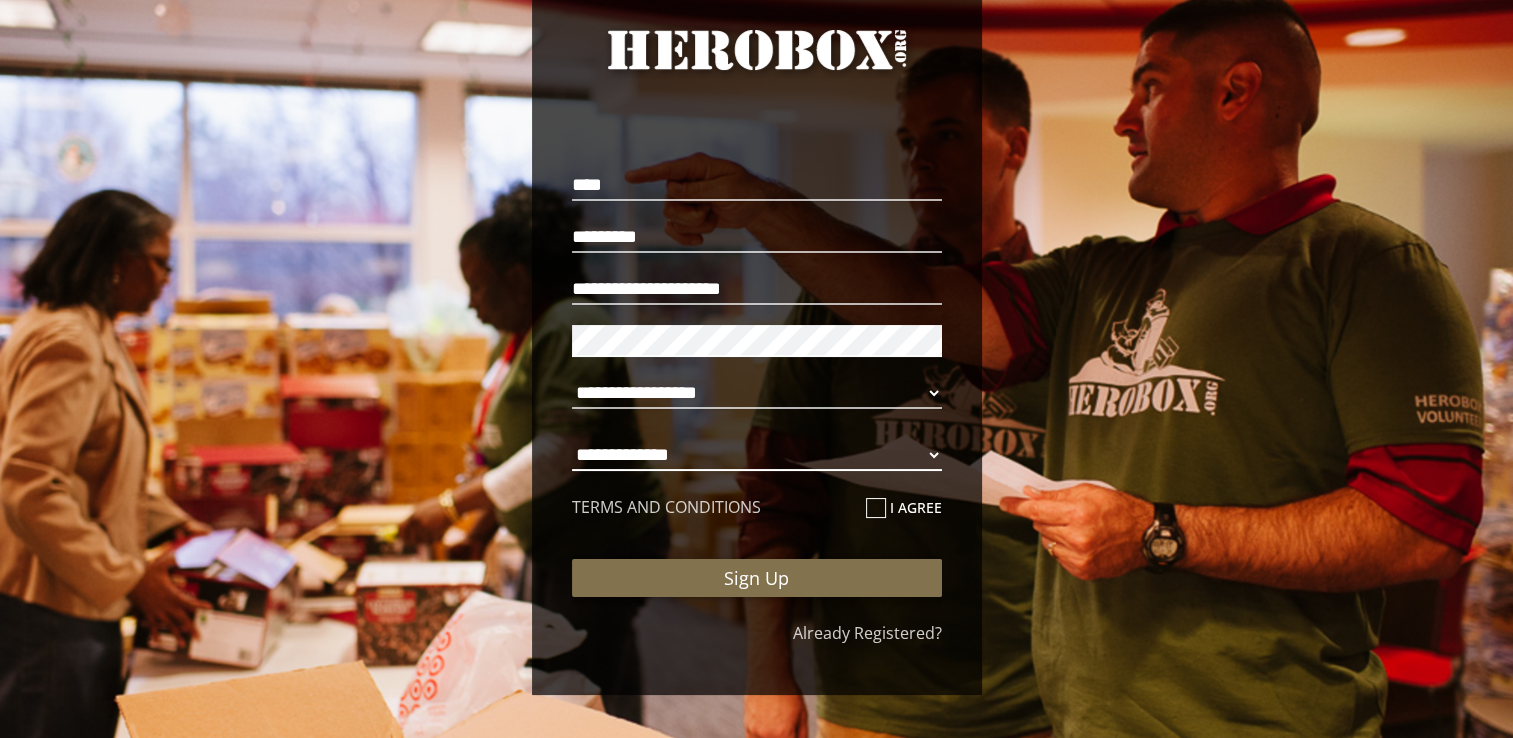 select on "**********" 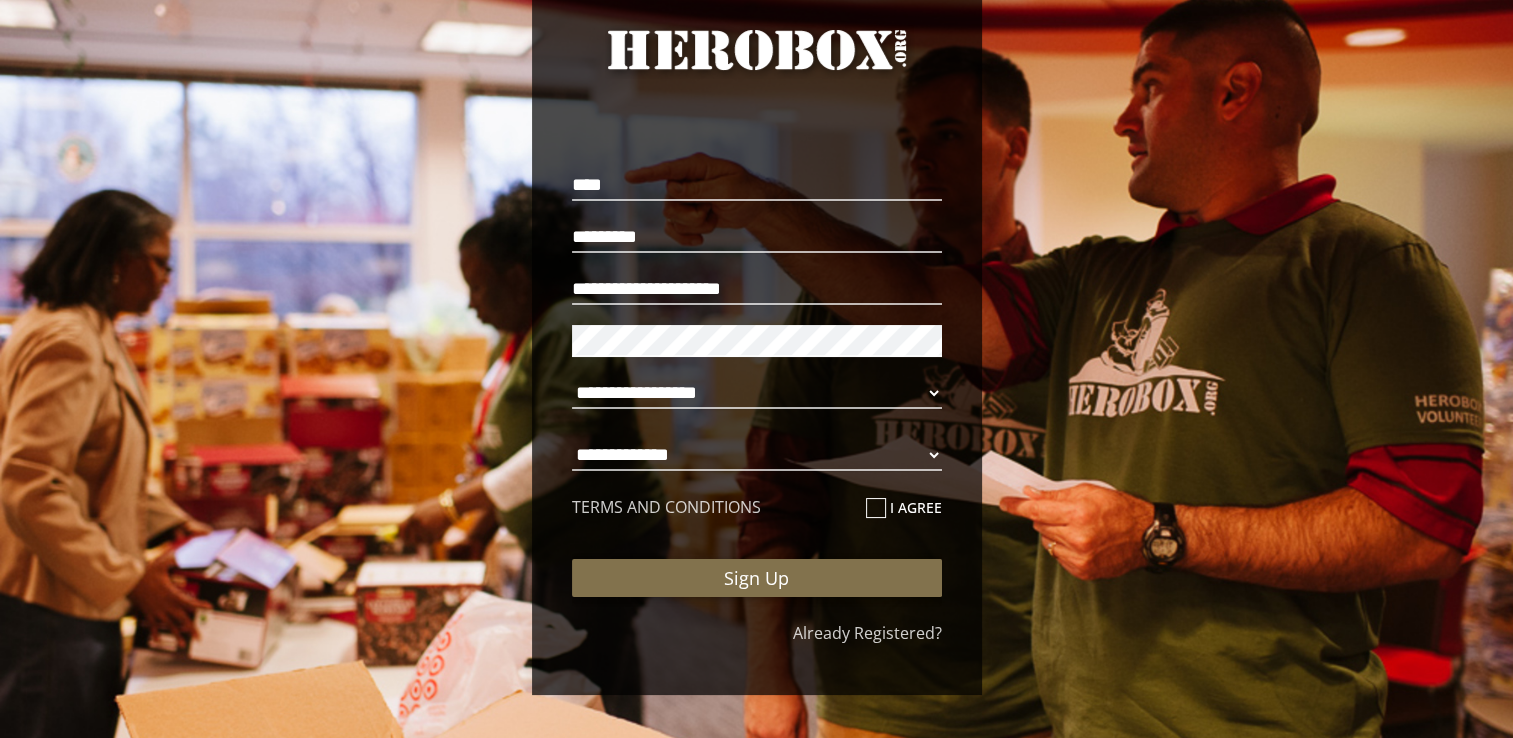 click at bounding box center (876, 508) 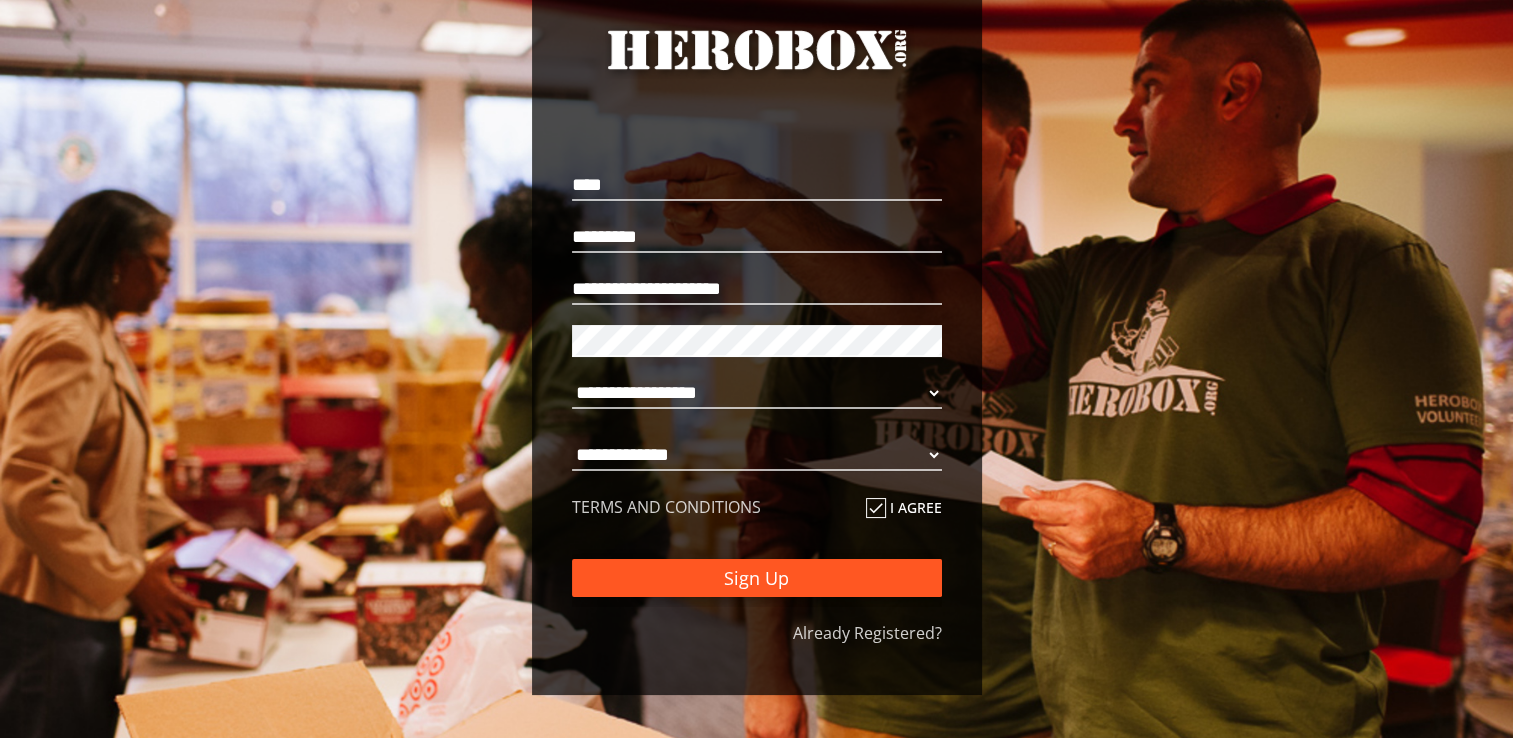 click on "Sign Up" at bounding box center [757, 578] 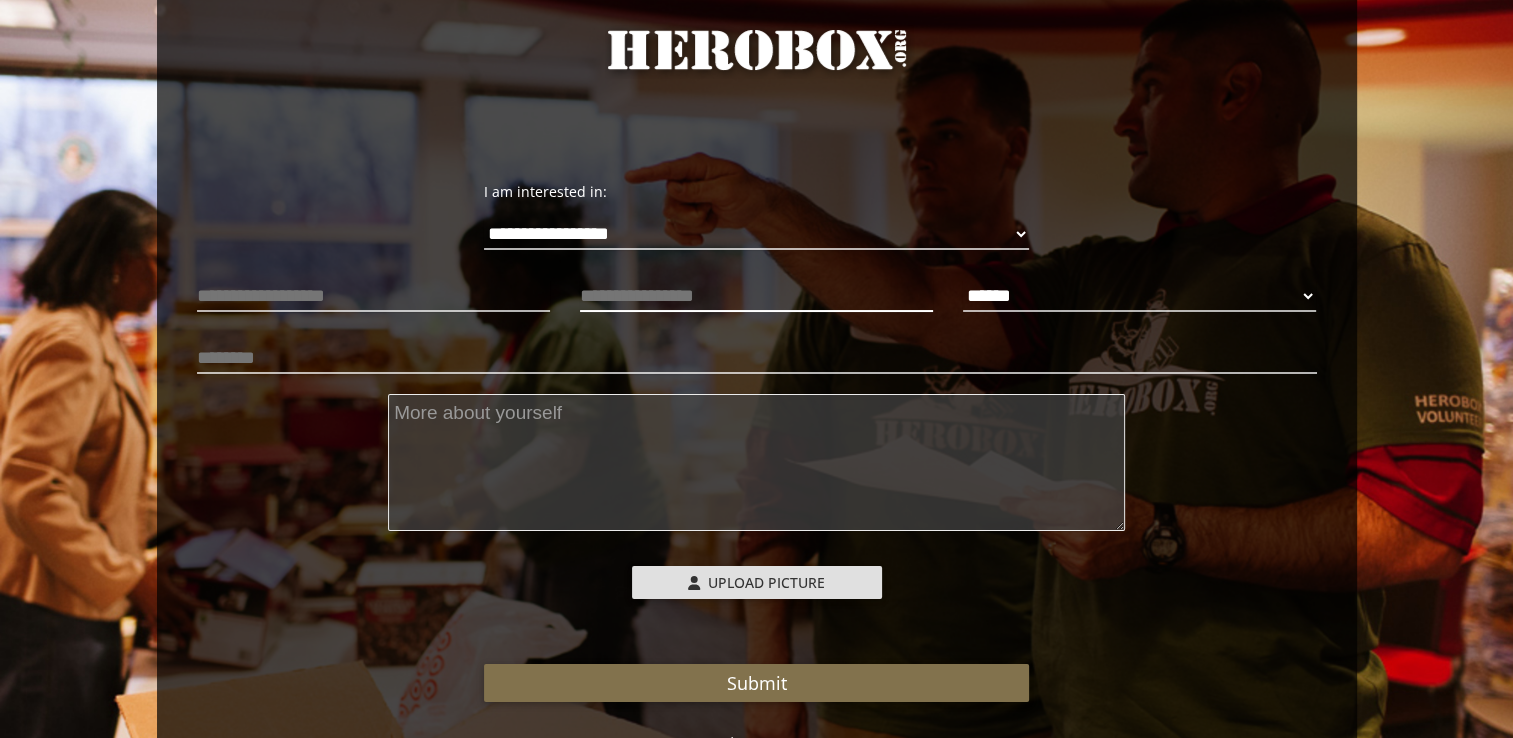 click at bounding box center (756, 296) 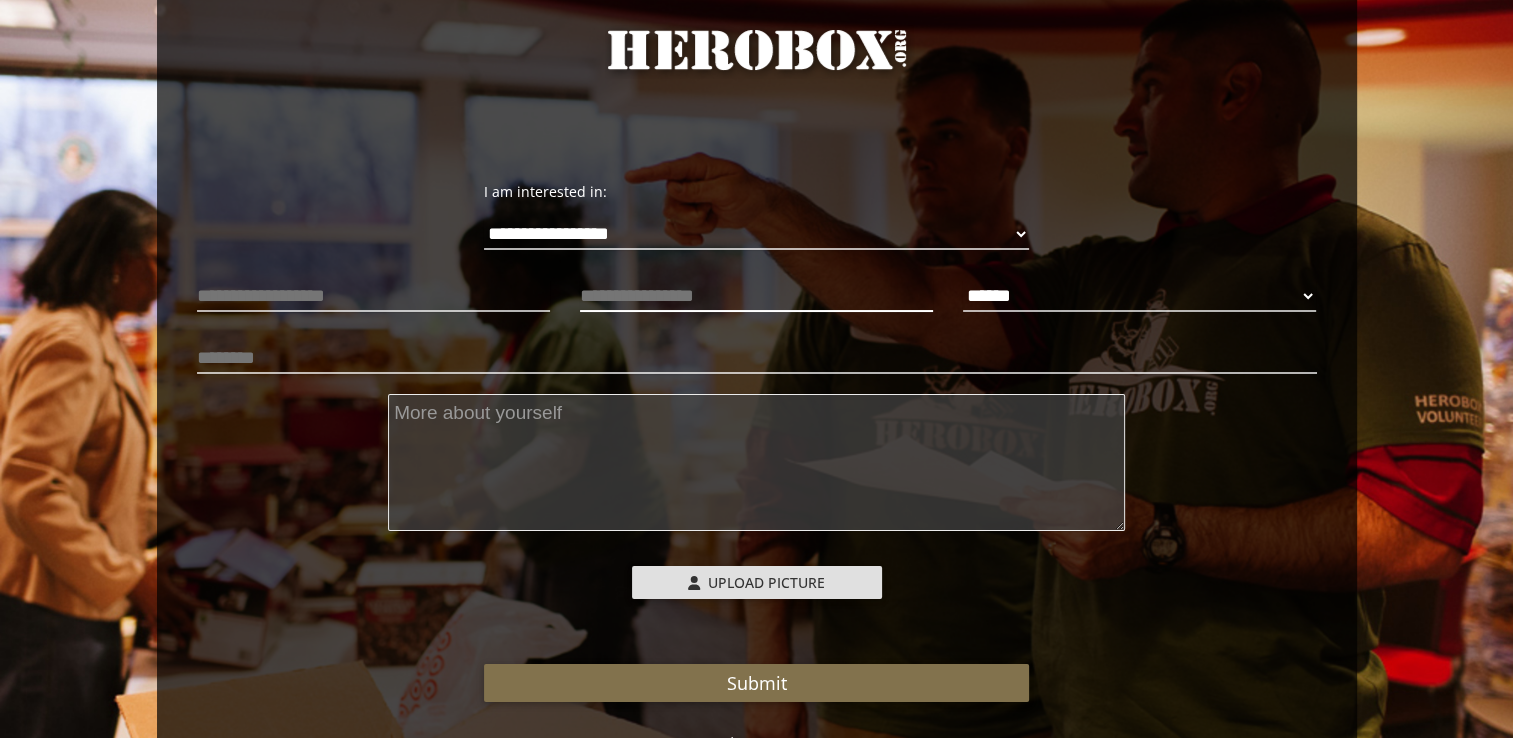 type on "**********" 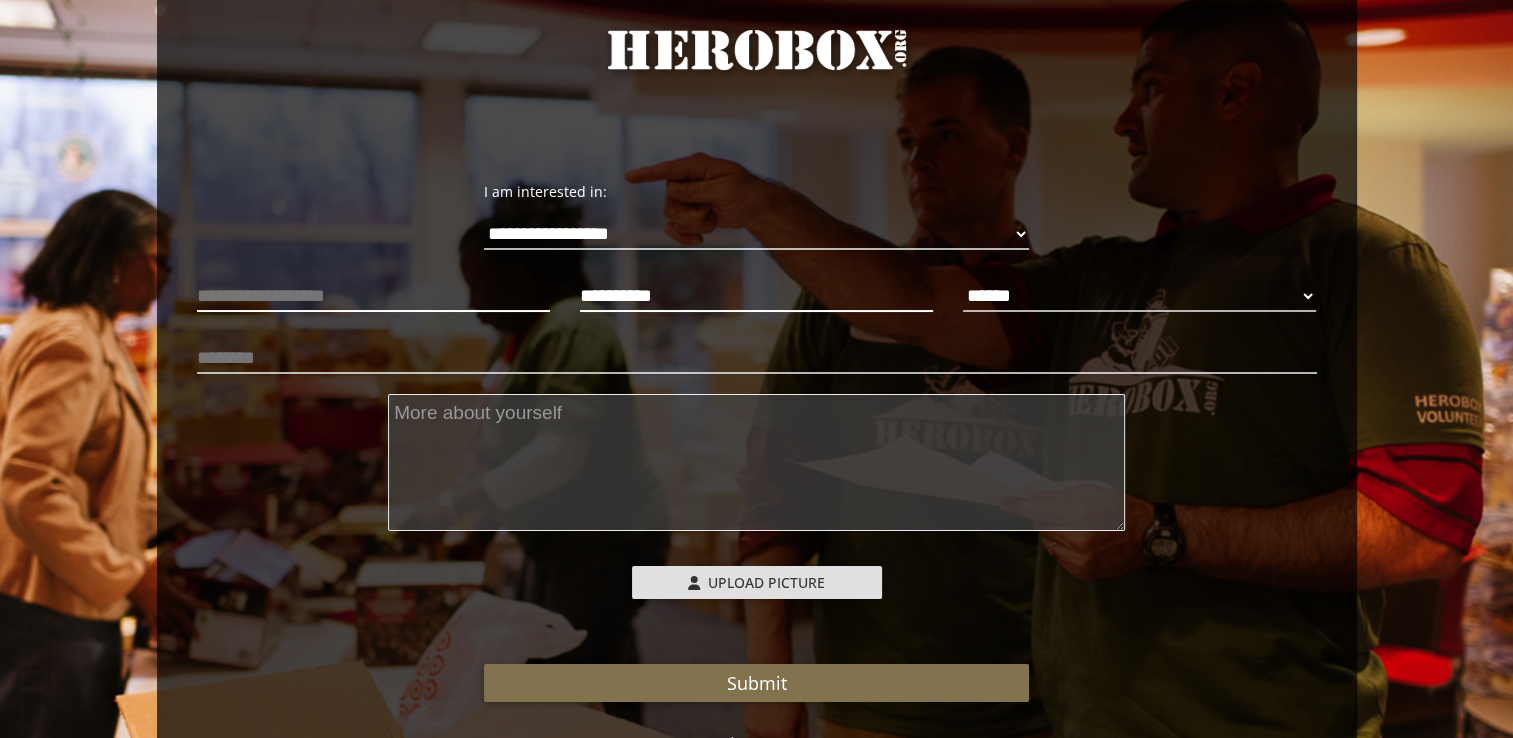 type on "**********" 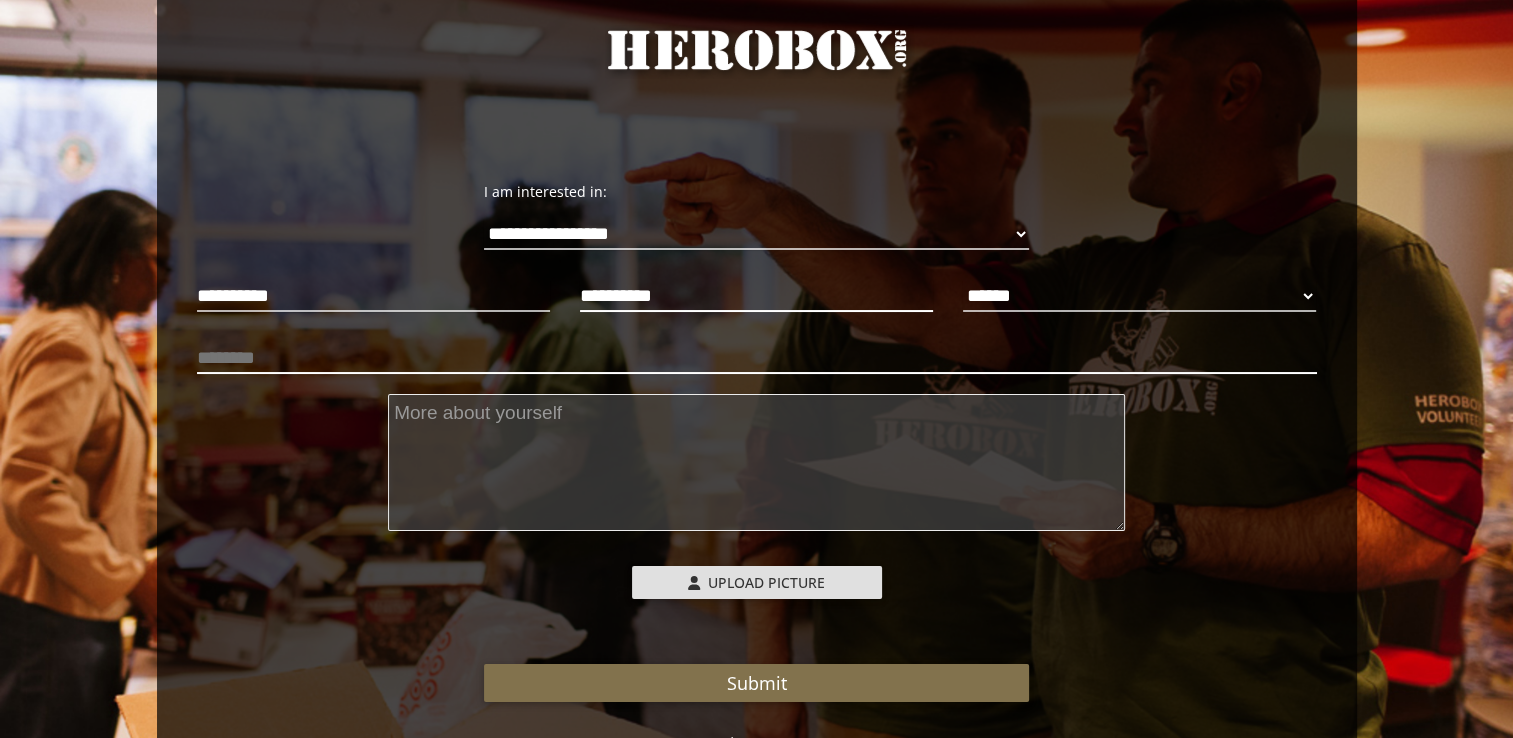 type on "**********" 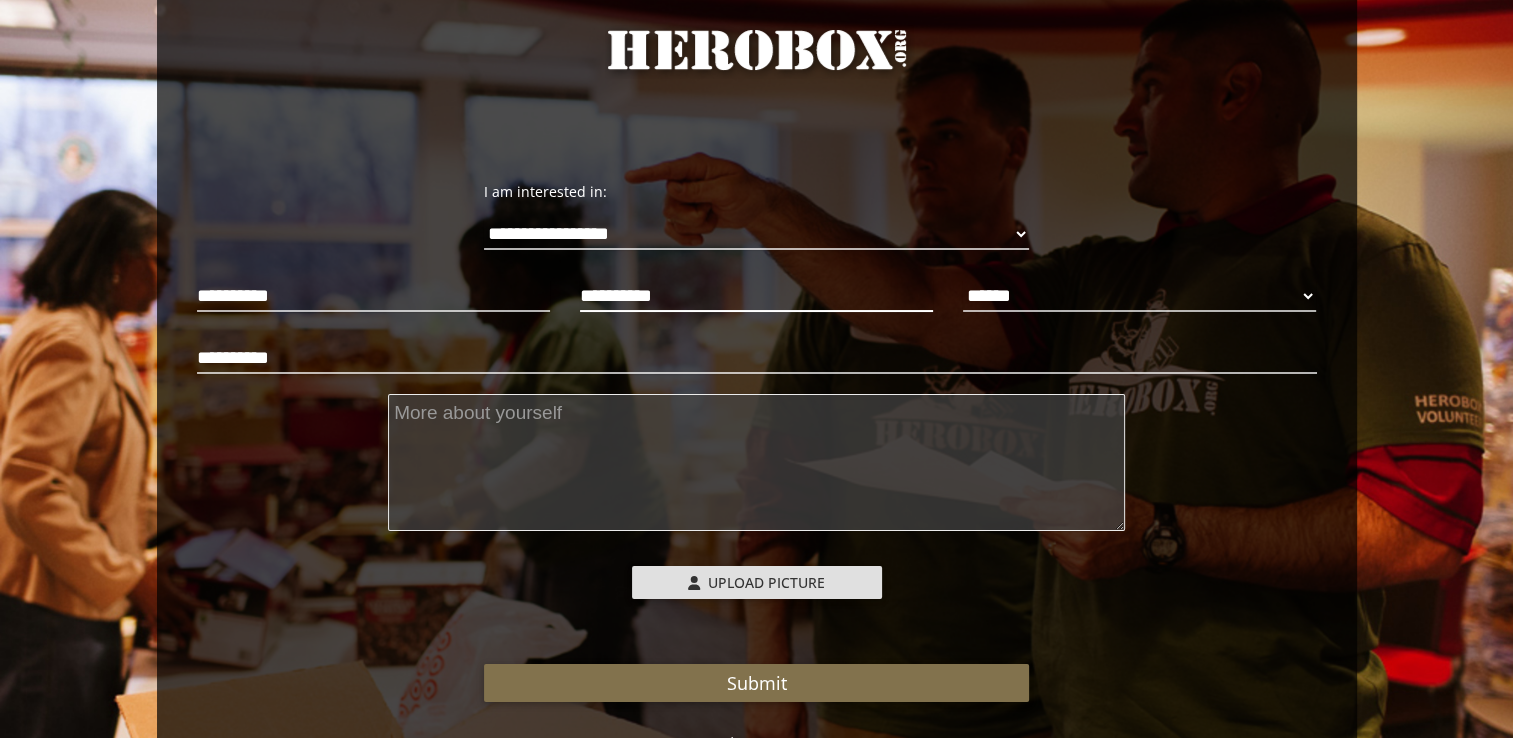 type on "**********" 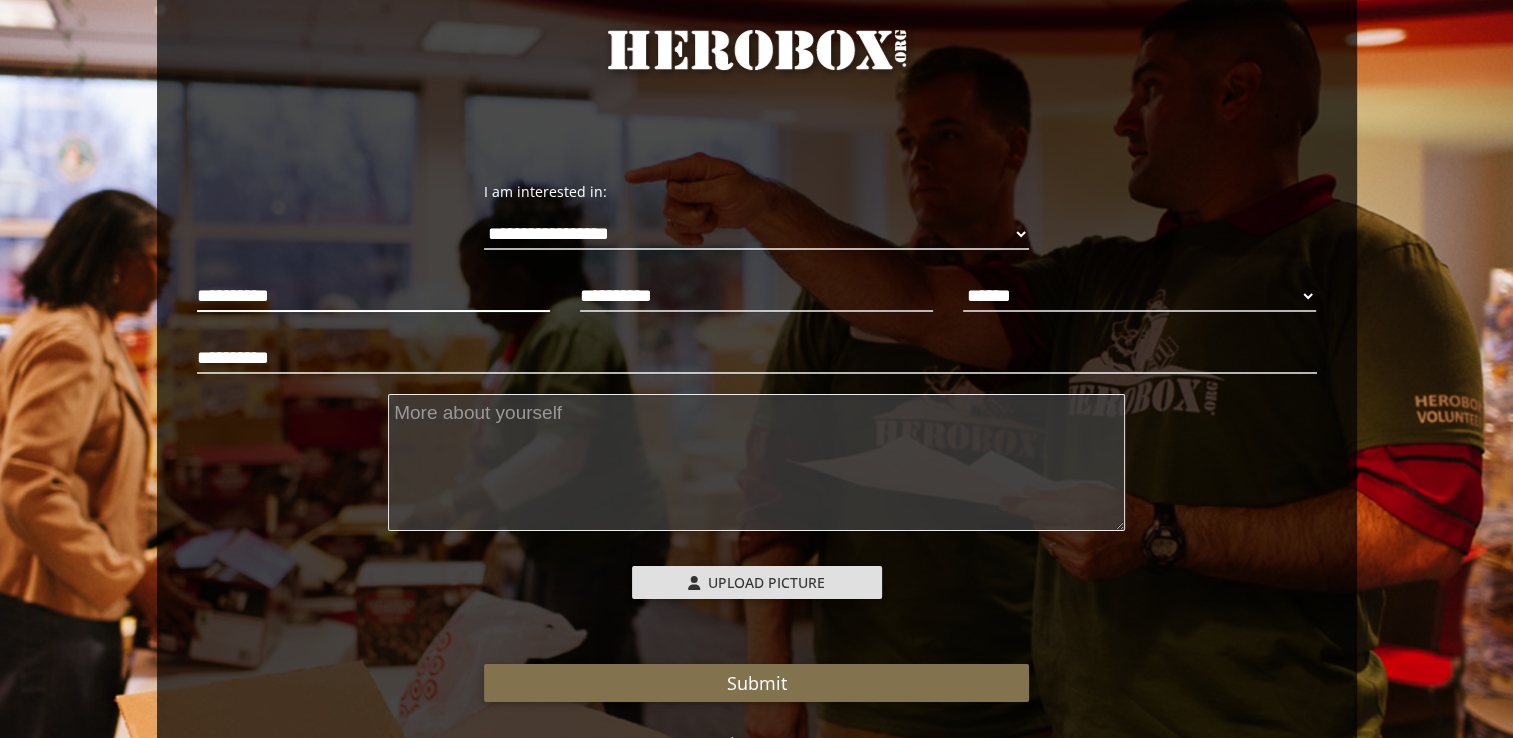 click on "**********" at bounding box center (373, 296) 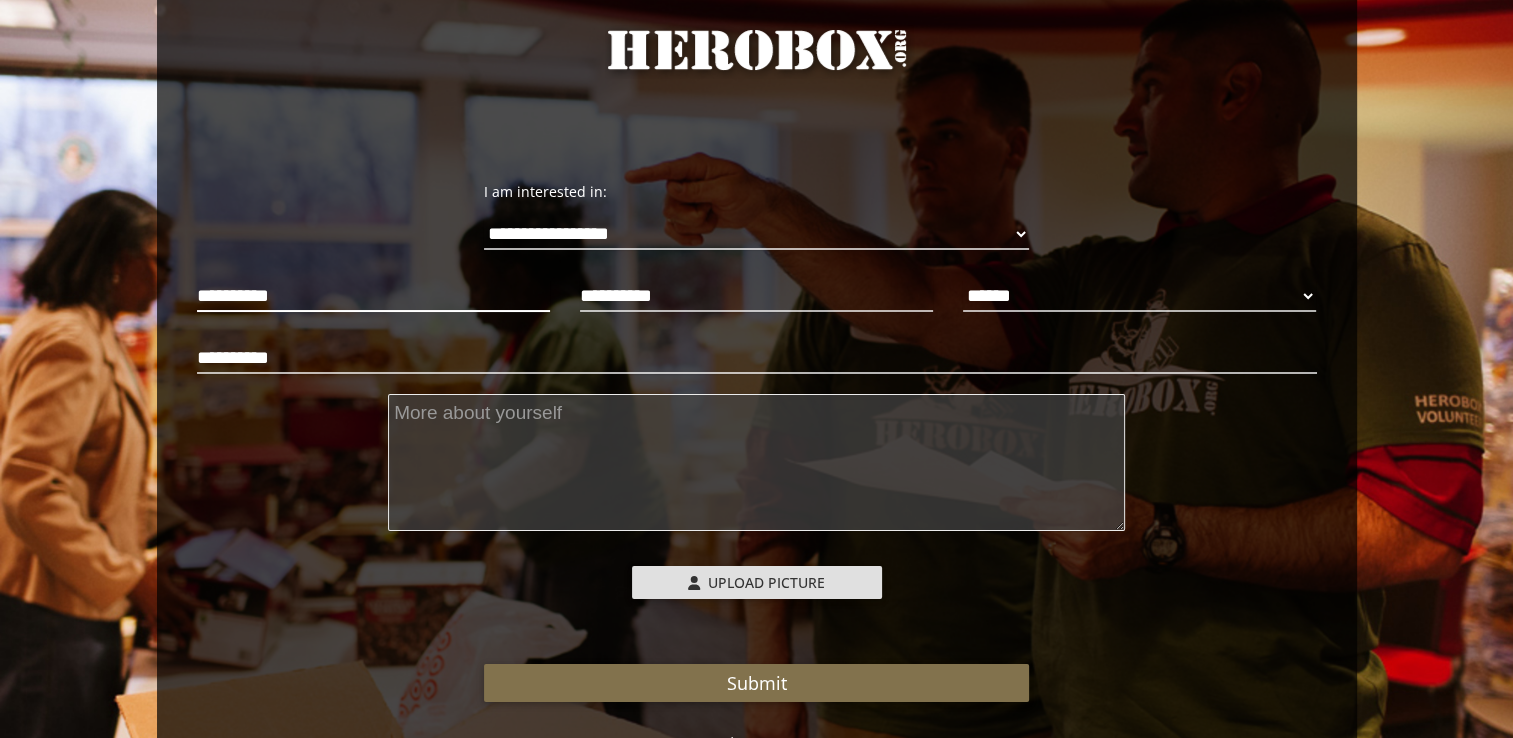 drag, startPoint x: 368, startPoint y: 294, endPoint x: 78, endPoint y: 284, distance: 290.17236 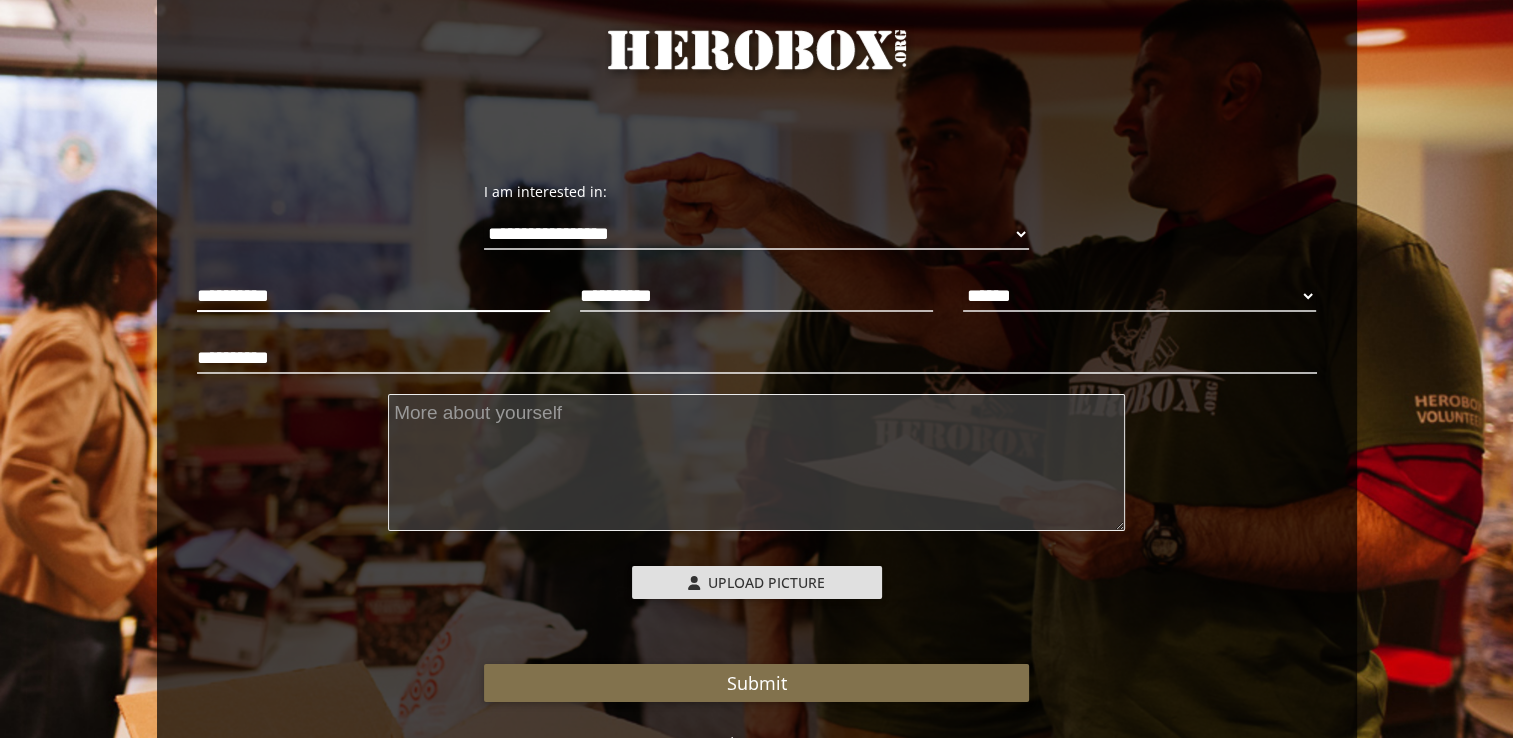 click on "**********" at bounding box center [756, 391] 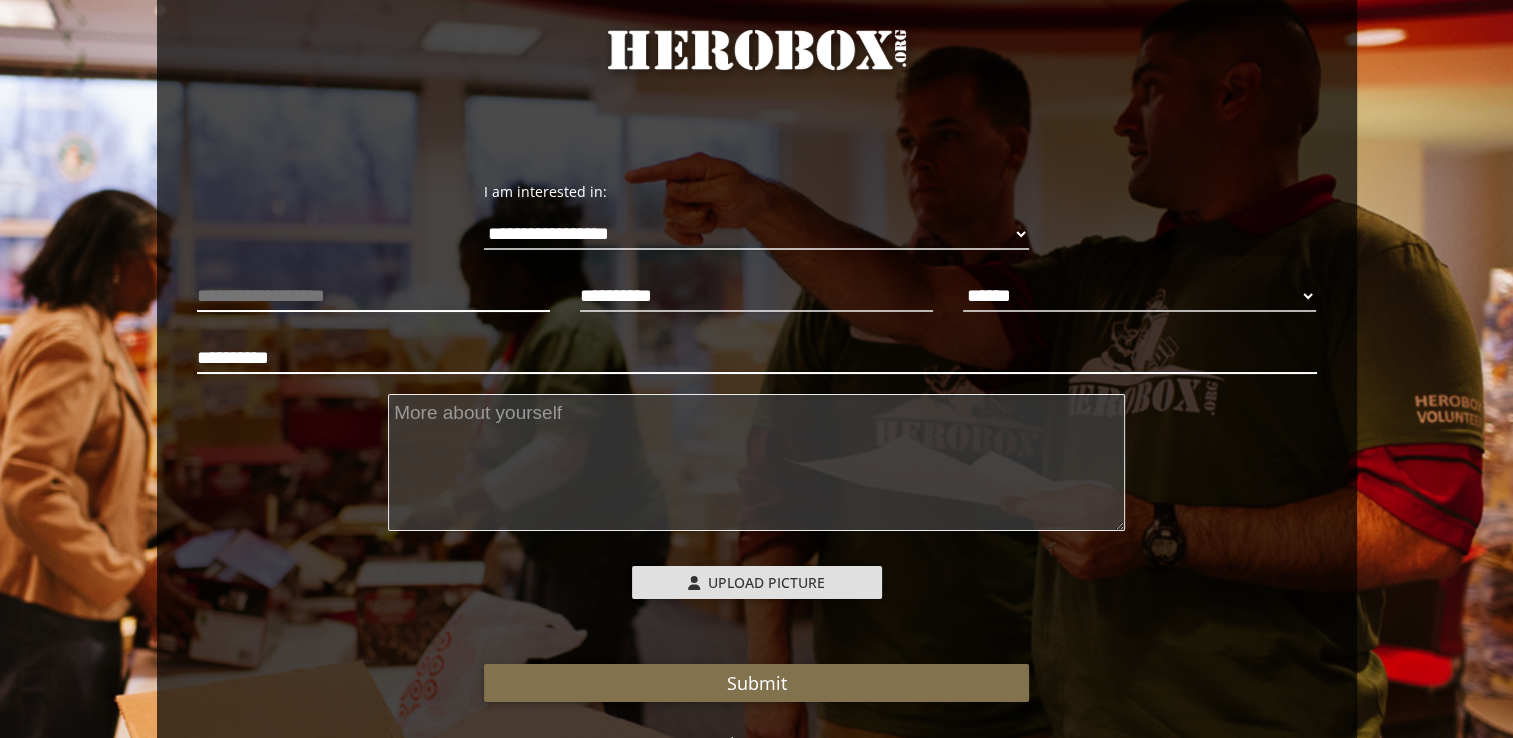 type 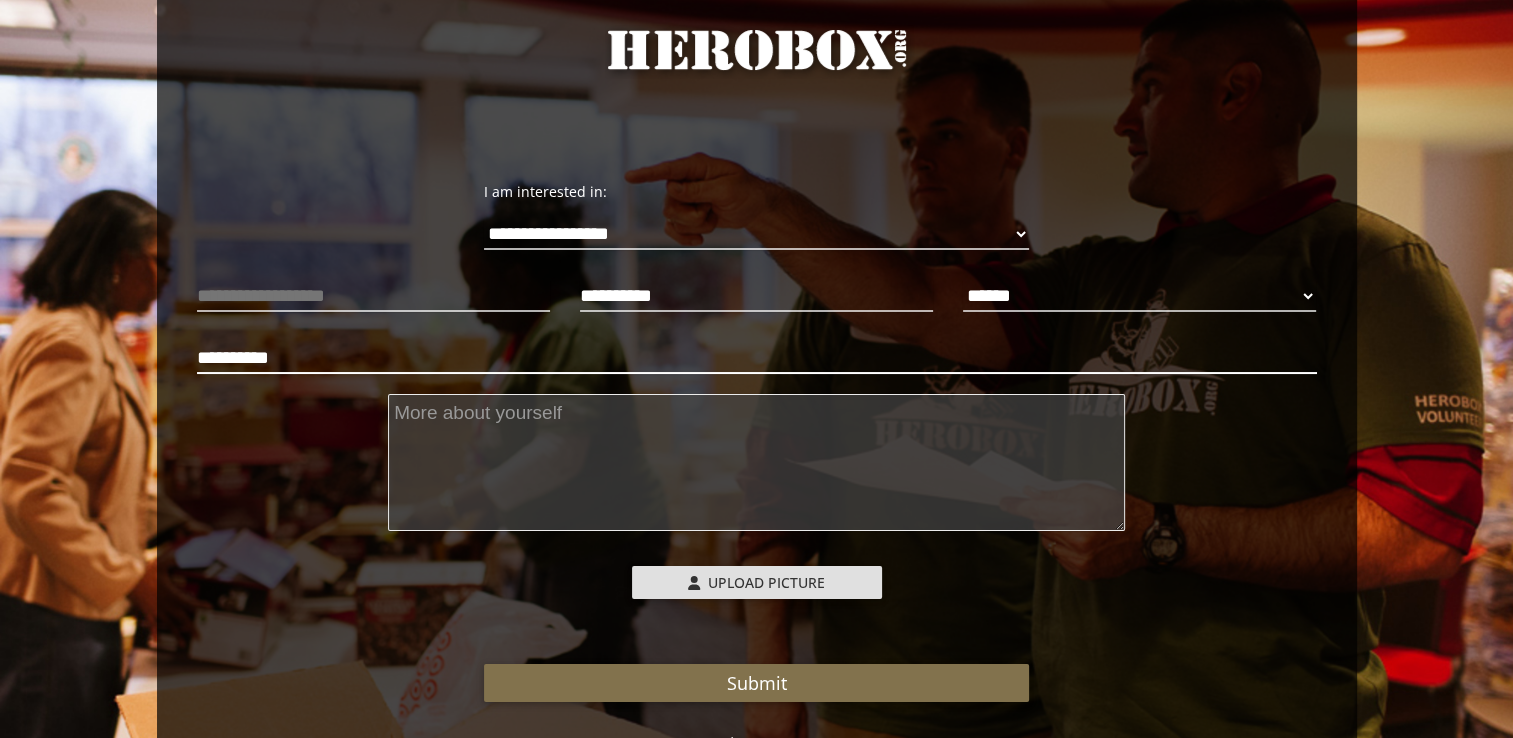 click on "**********" at bounding box center [757, 358] 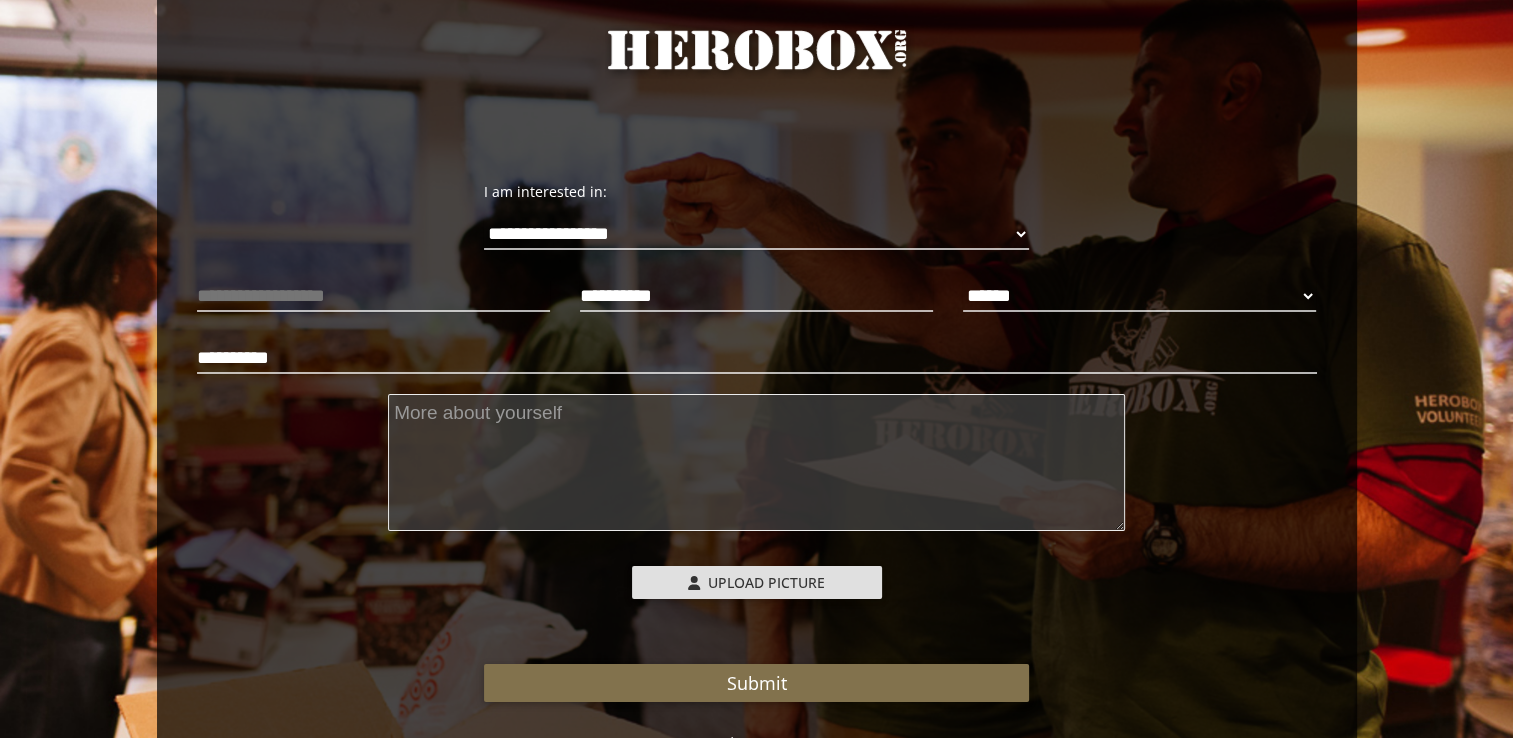 click at bounding box center (756, 462) 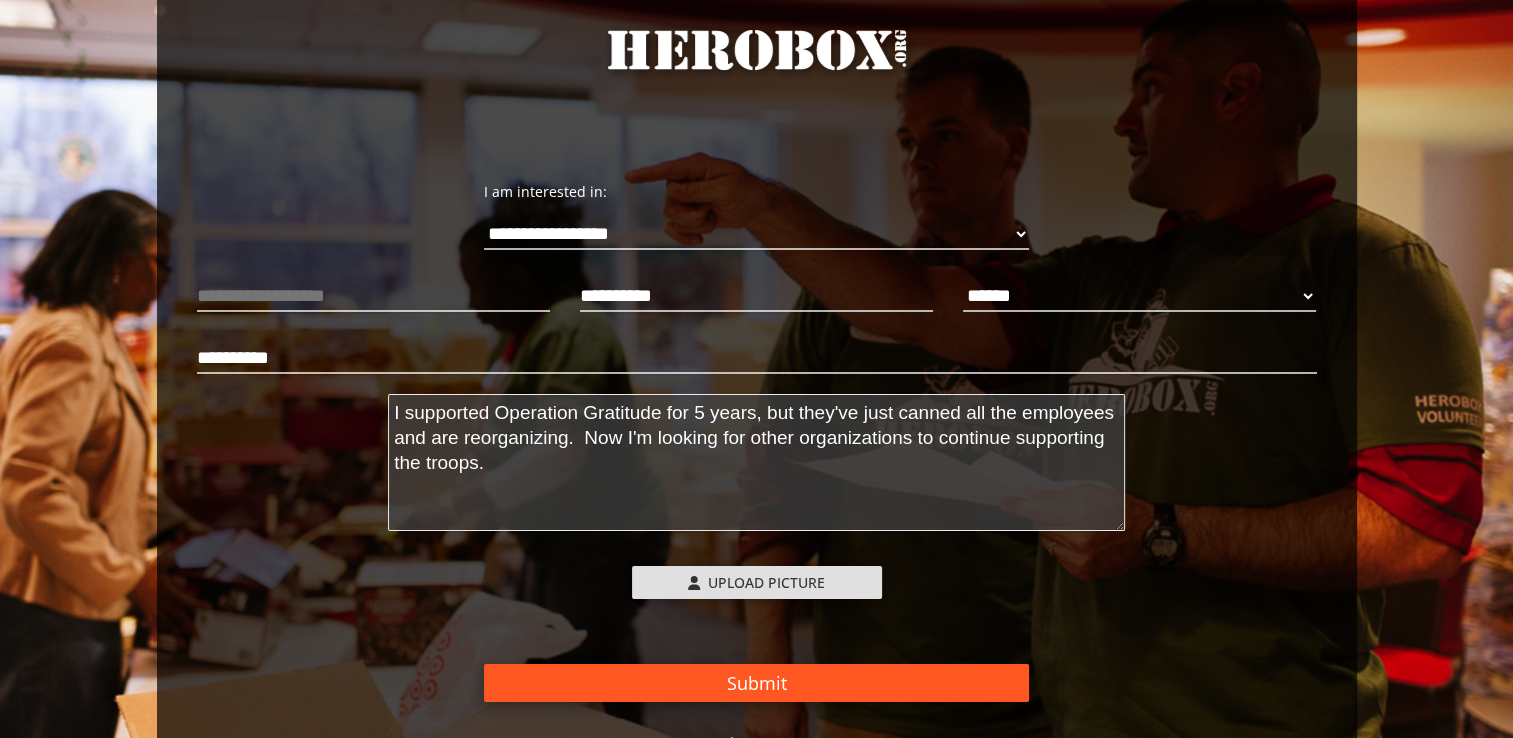 type on "I supported Operation Gratitude for 5 years, but they've just canned all the employees and are reorganizing.  Now I'm looking for other organizations to continue supporting the troops." 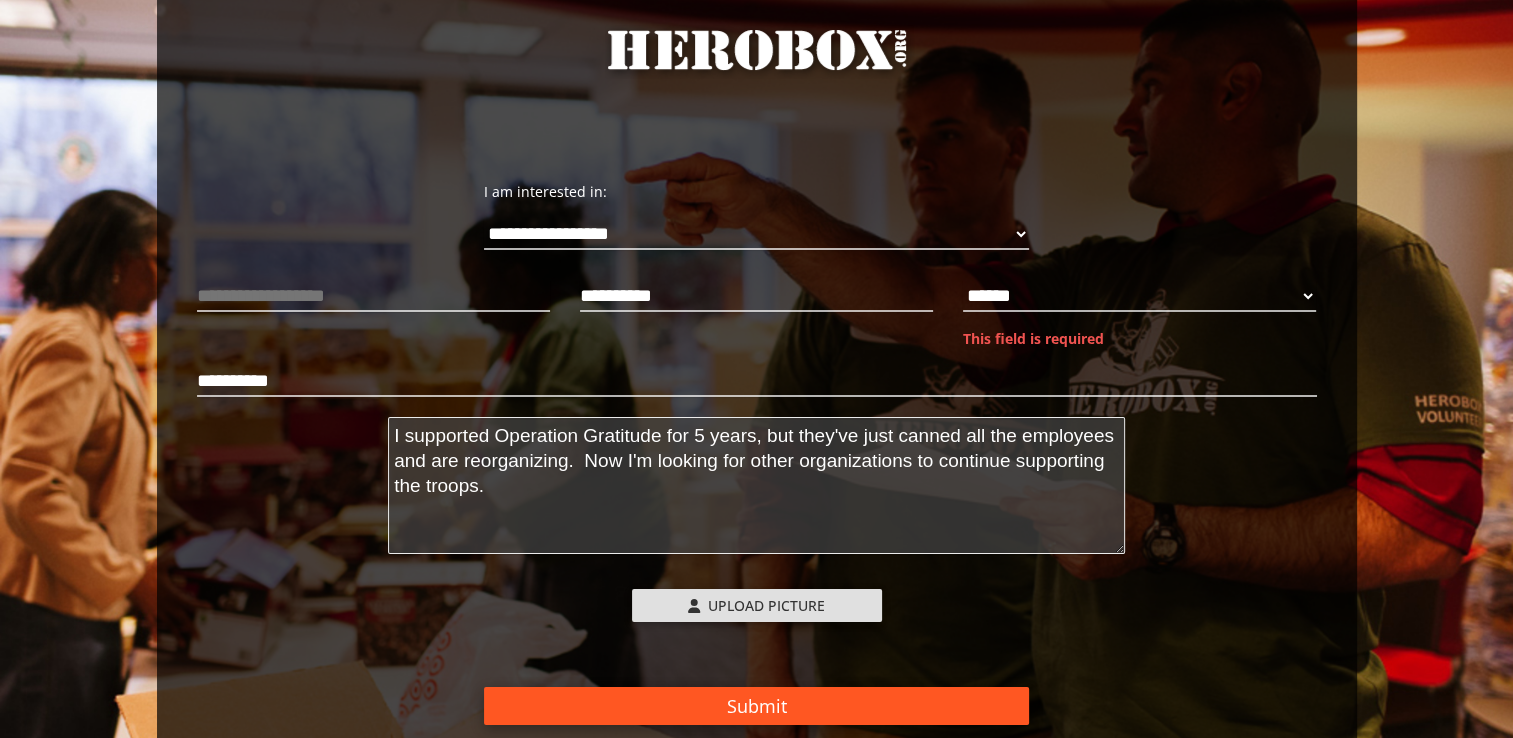 scroll, scrollTop: 56, scrollLeft: 0, axis: vertical 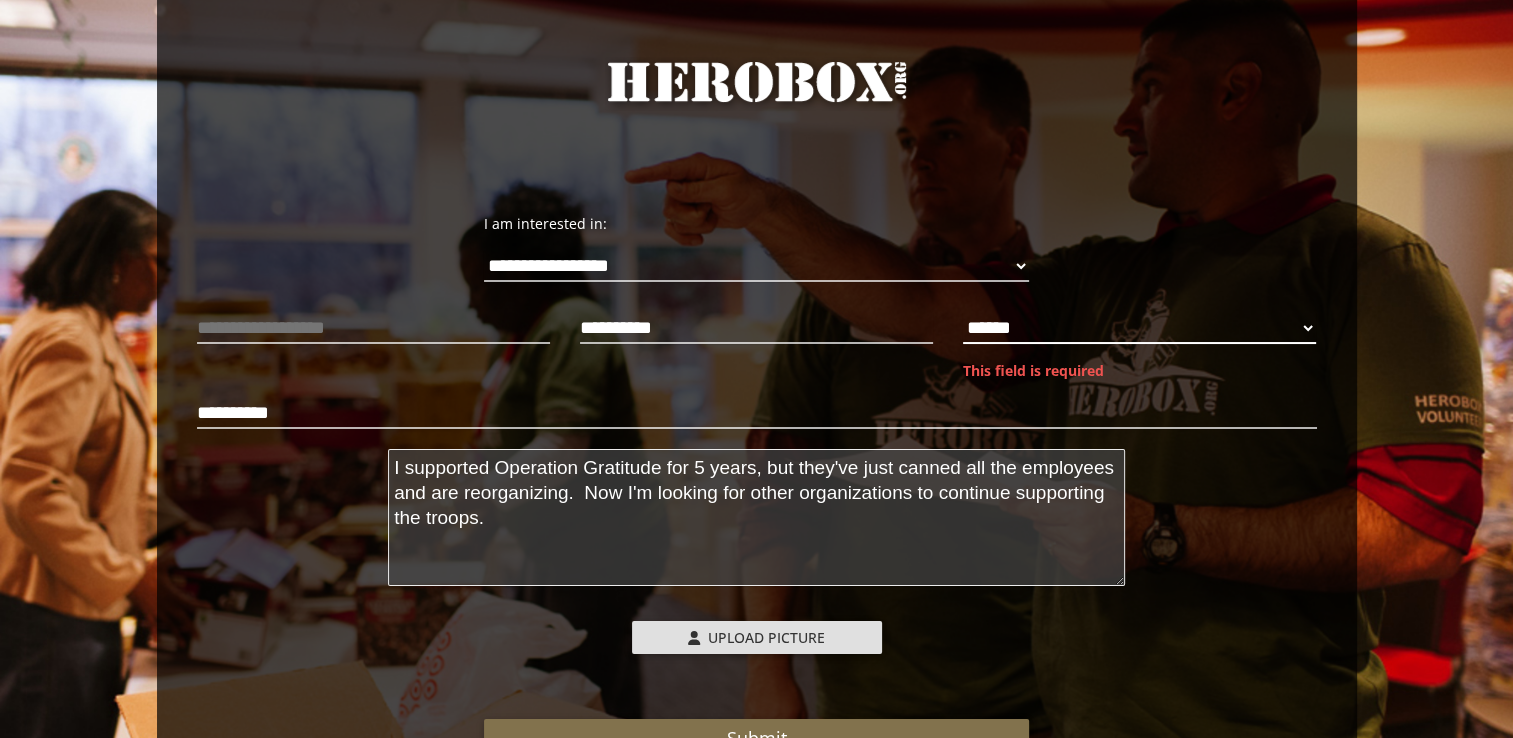 click on "******
**** ******" at bounding box center [1139, 328] 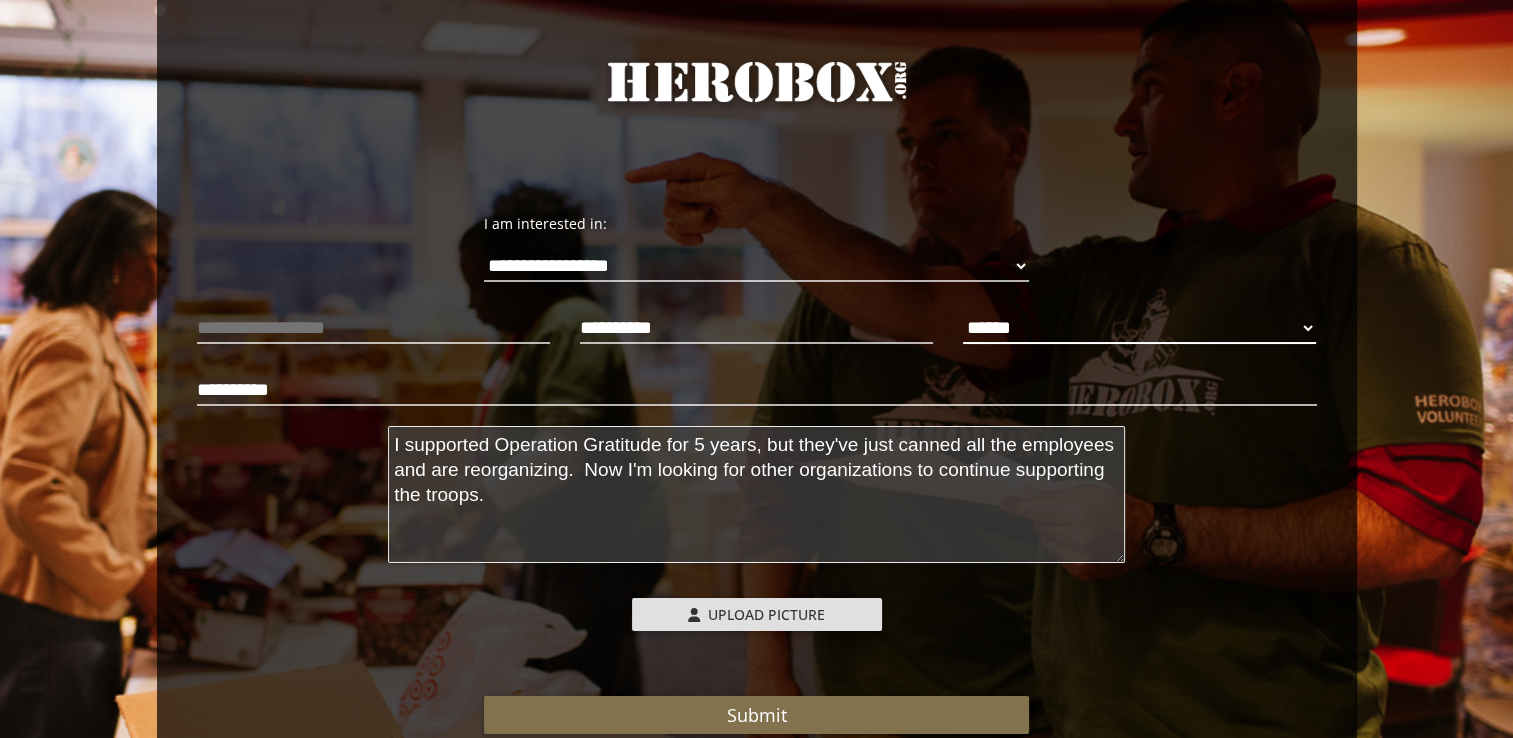 select on "**********" 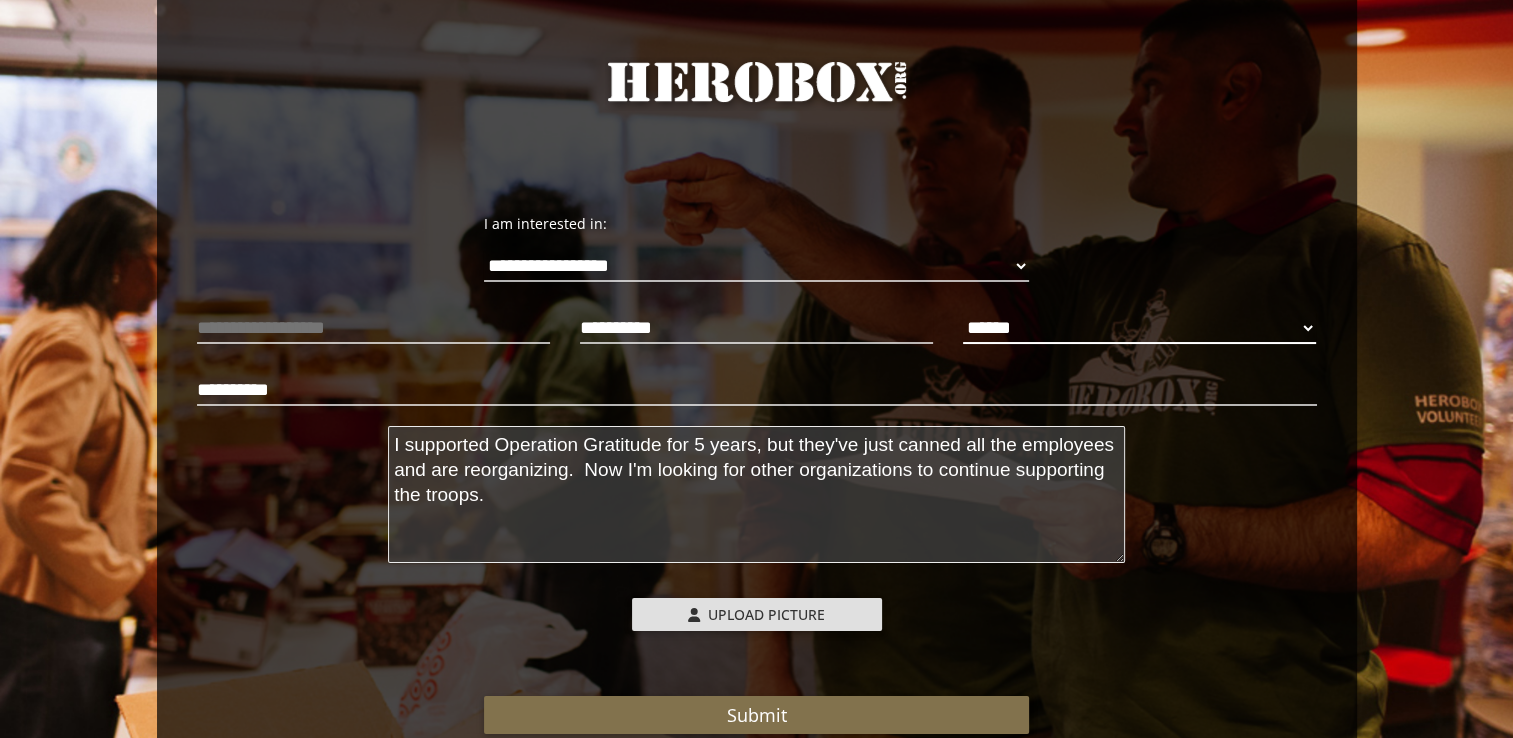 scroll, scrollTop: 156, scrollLeft: 0, axis: vertical 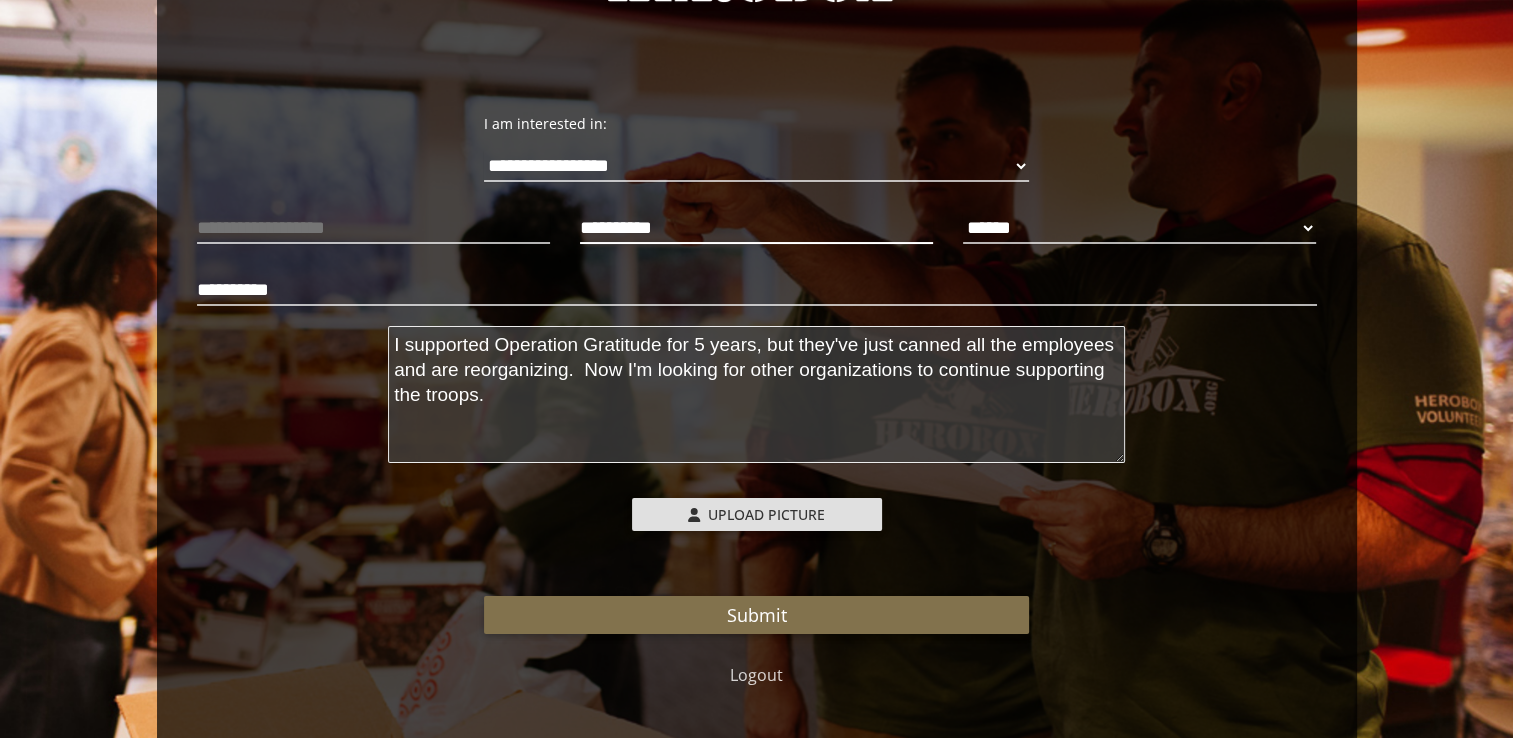 drag, startPoint x: 697, startPoint y: 227, endPoint x: 444, endPoint y: 203, distance: 254.13579 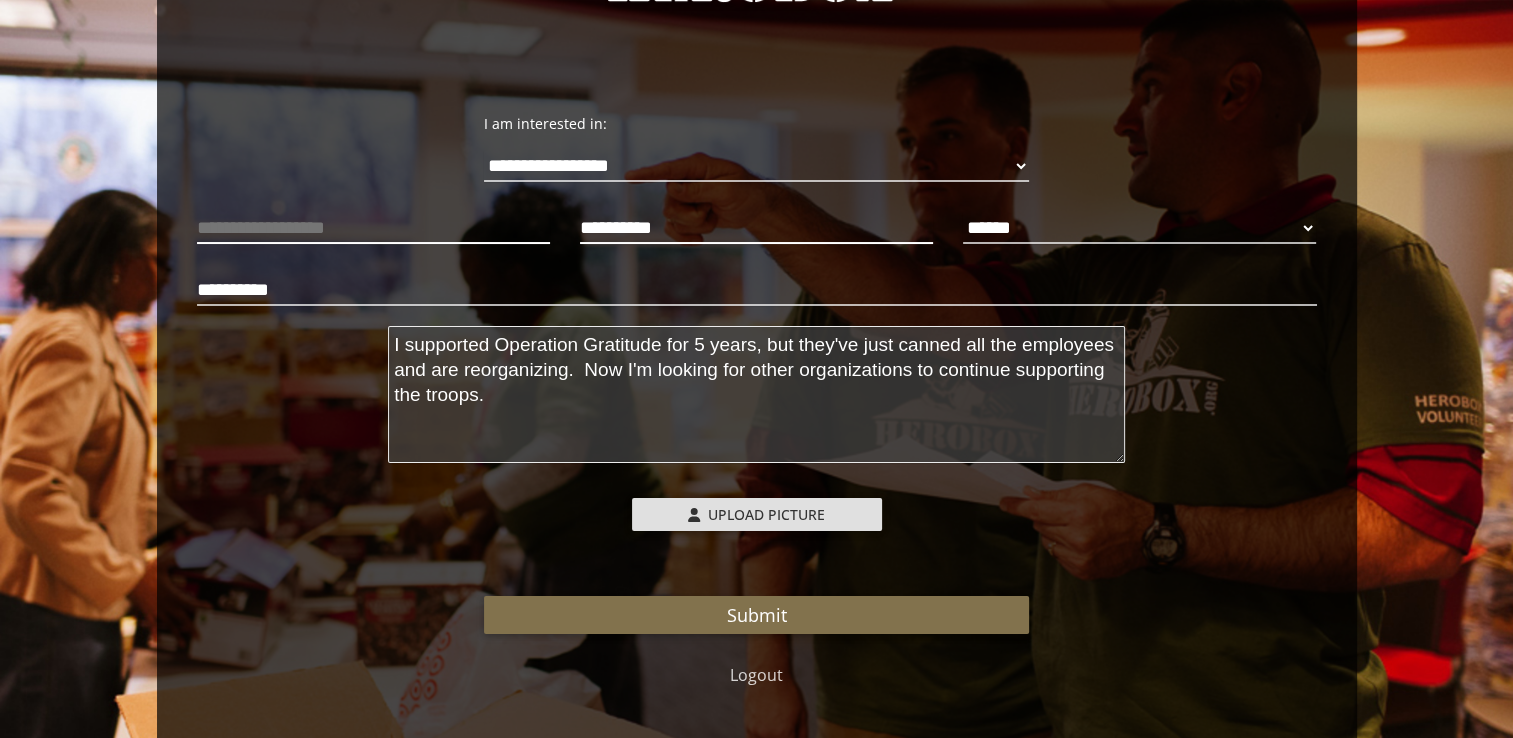 type on "**********" 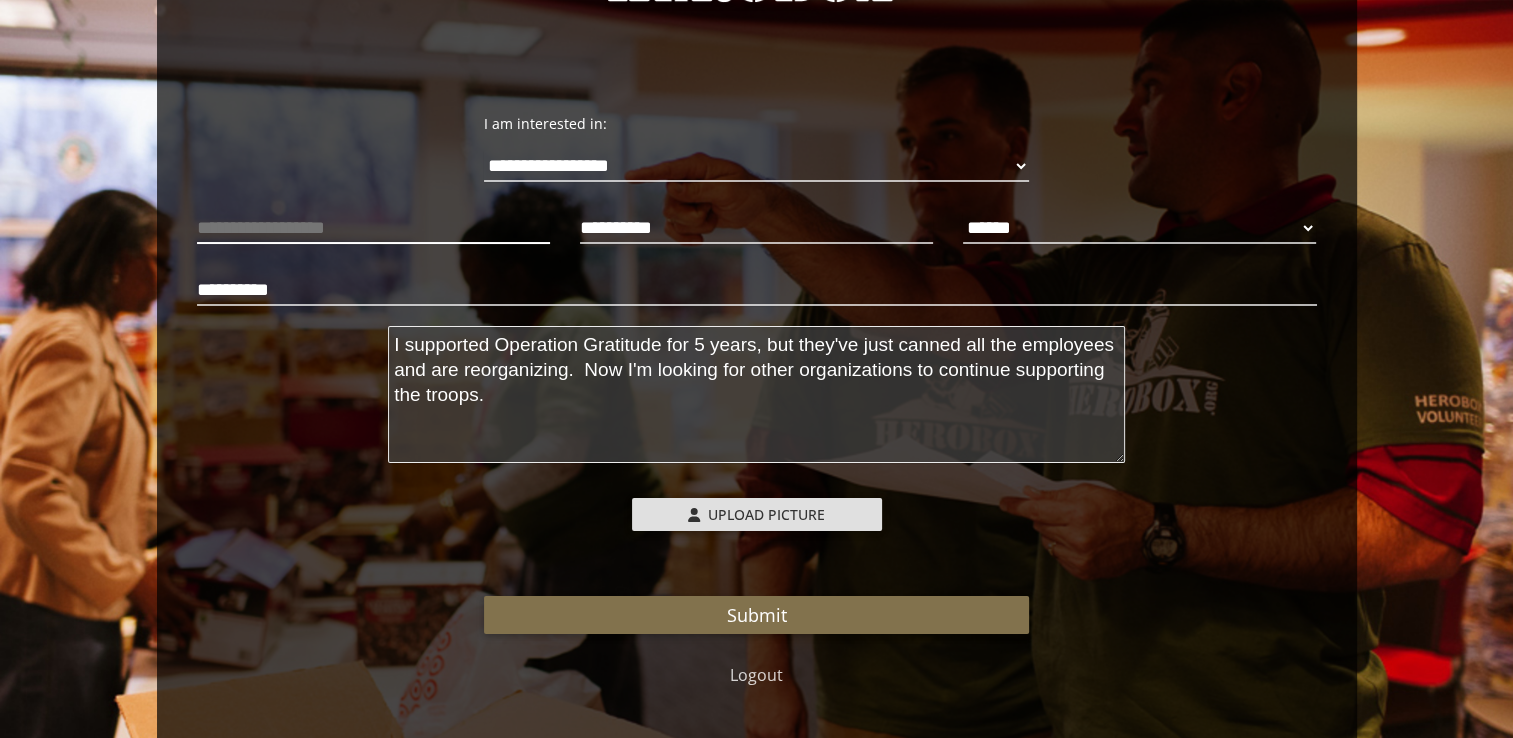 click at bounding box center (373, 228) 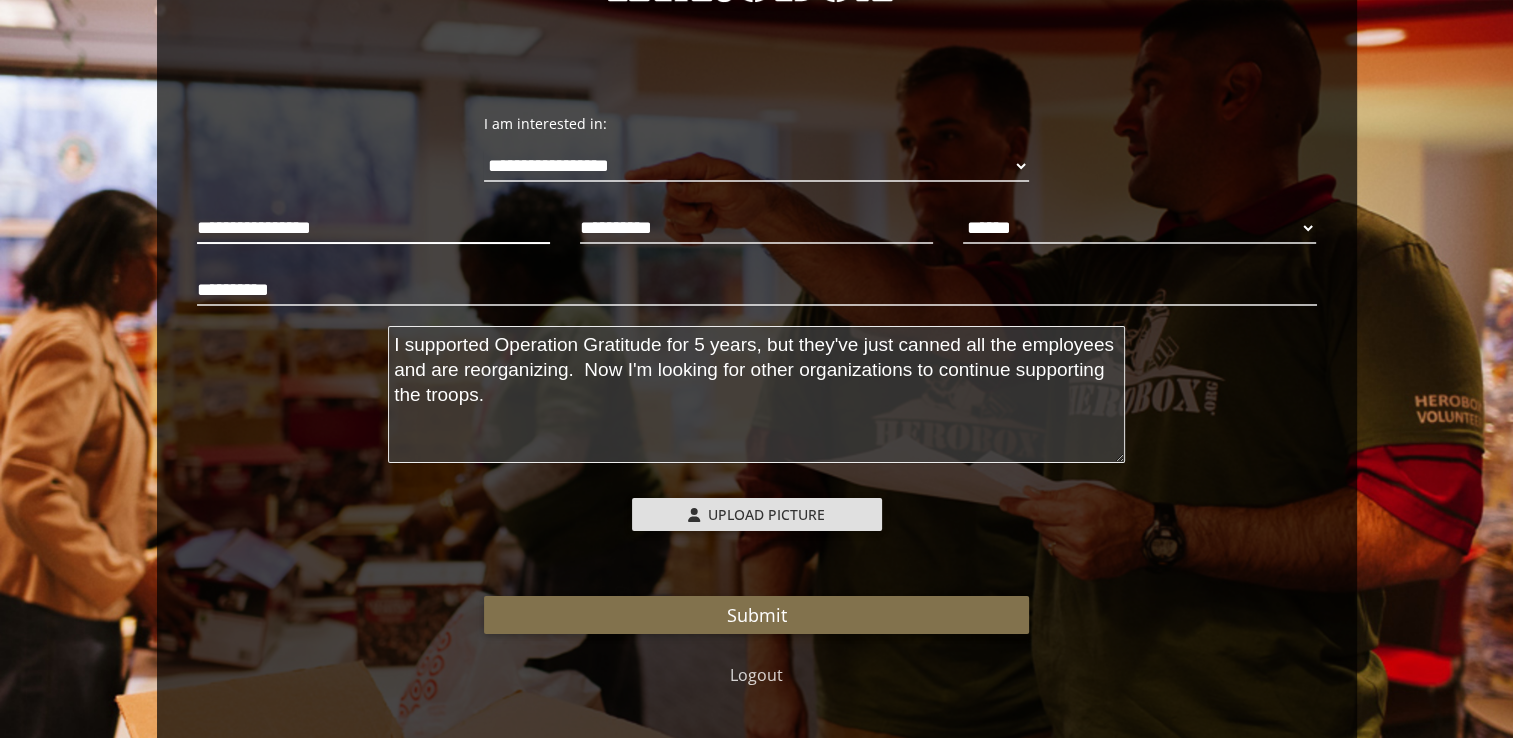 type on "**********" 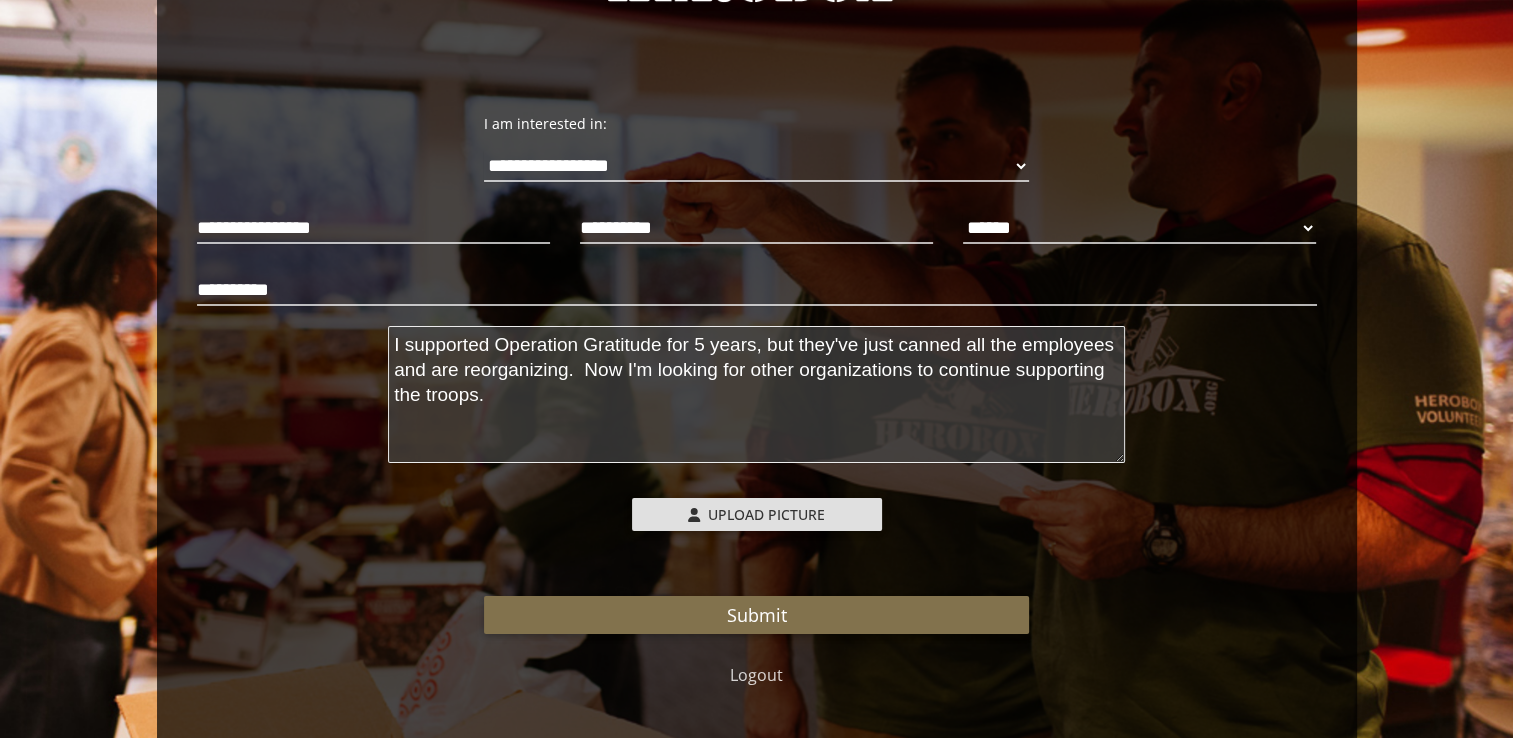 click on "**********" at bounding box center (373, 238) 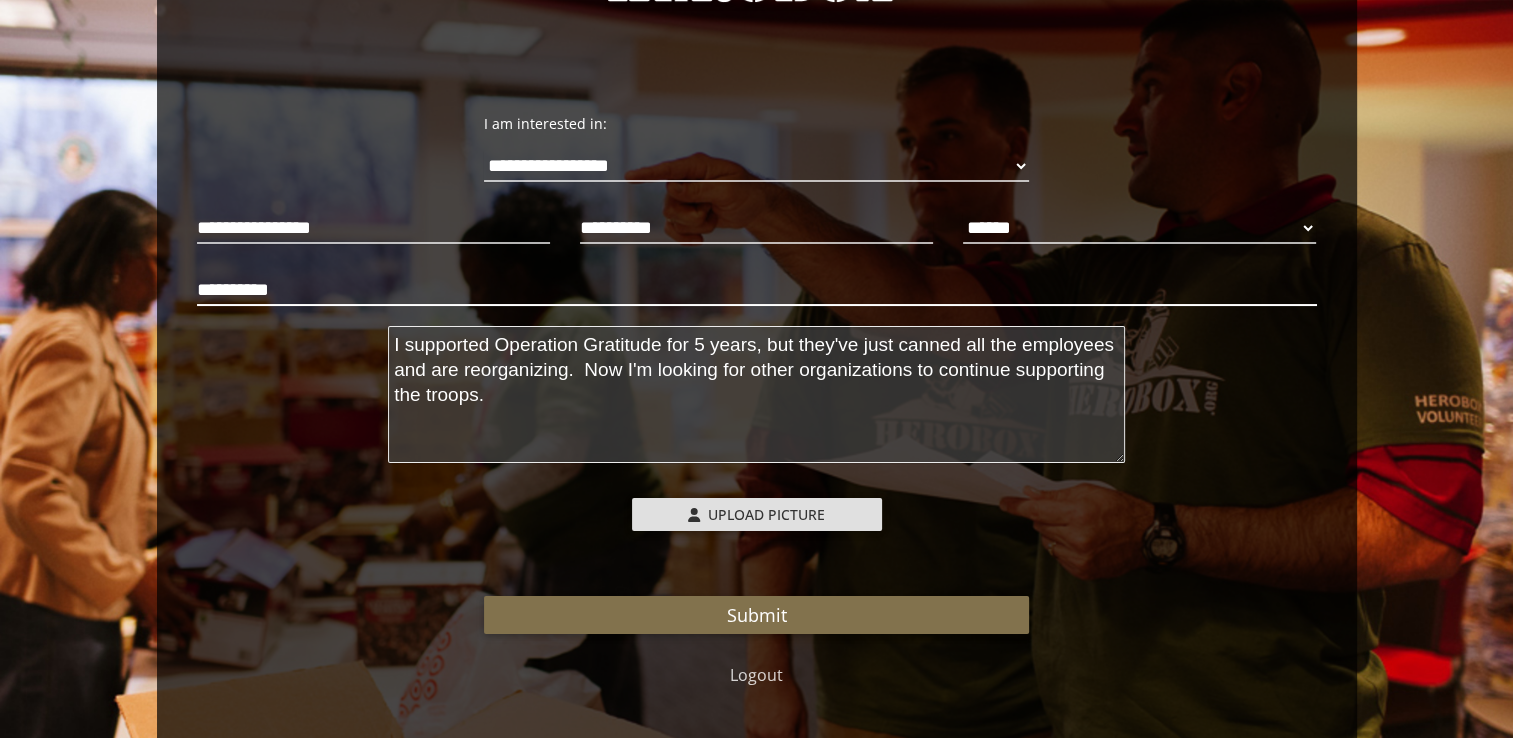 click on "**********" at bounding box center [757, 290] 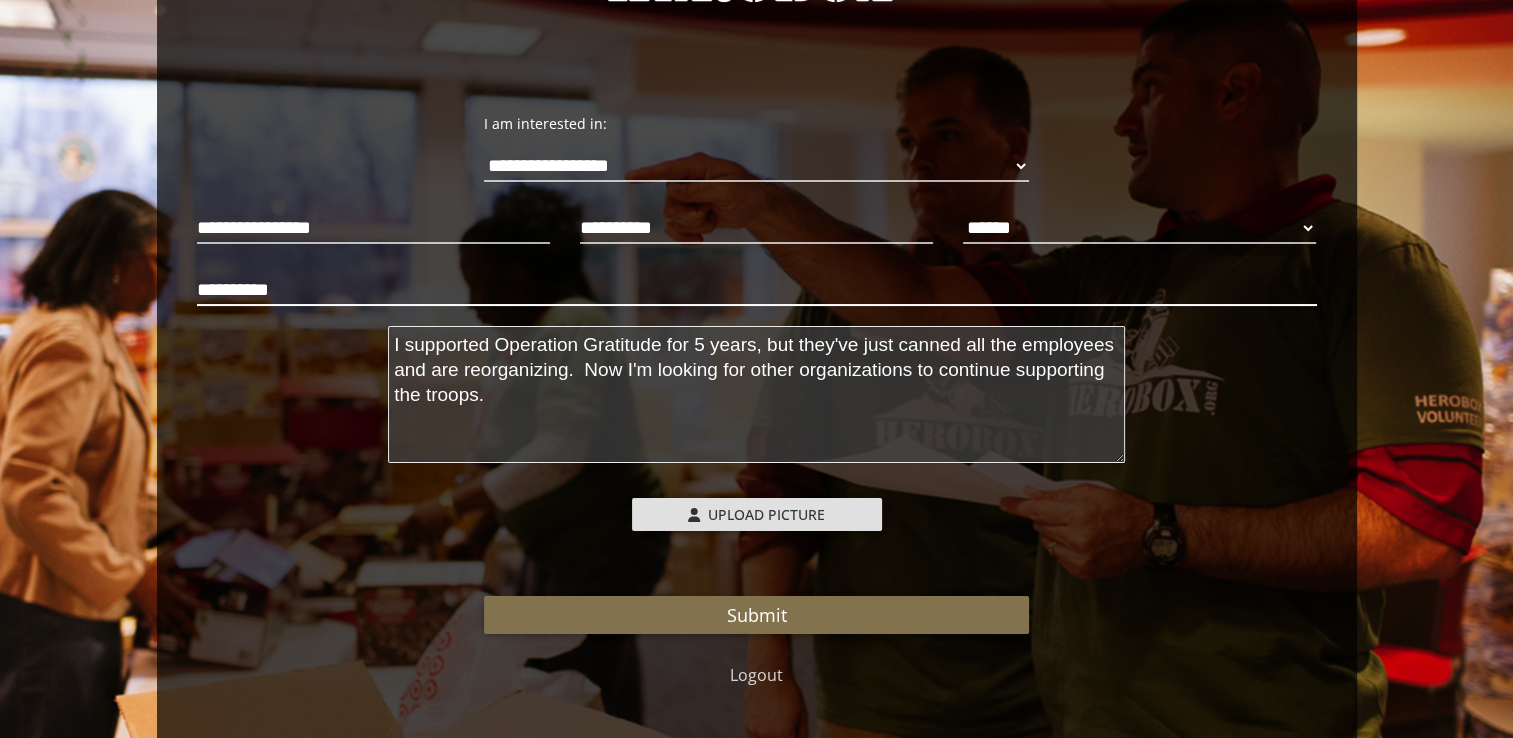 drag, startPoint x: 332, startPoint y: 291, endPoint x: 84, endPoint y: 278, distance: 248.34048 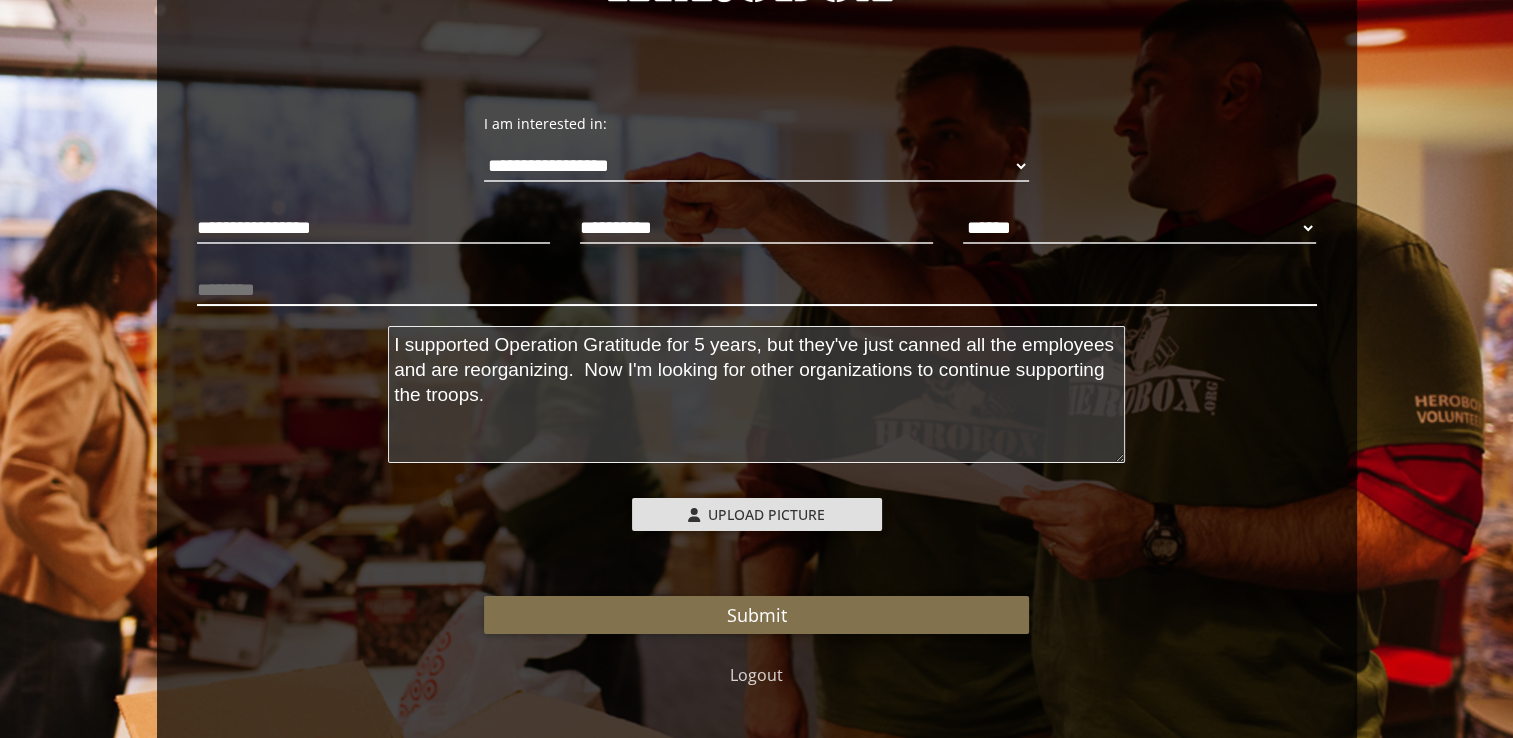 click at bounding box center [757, 290] 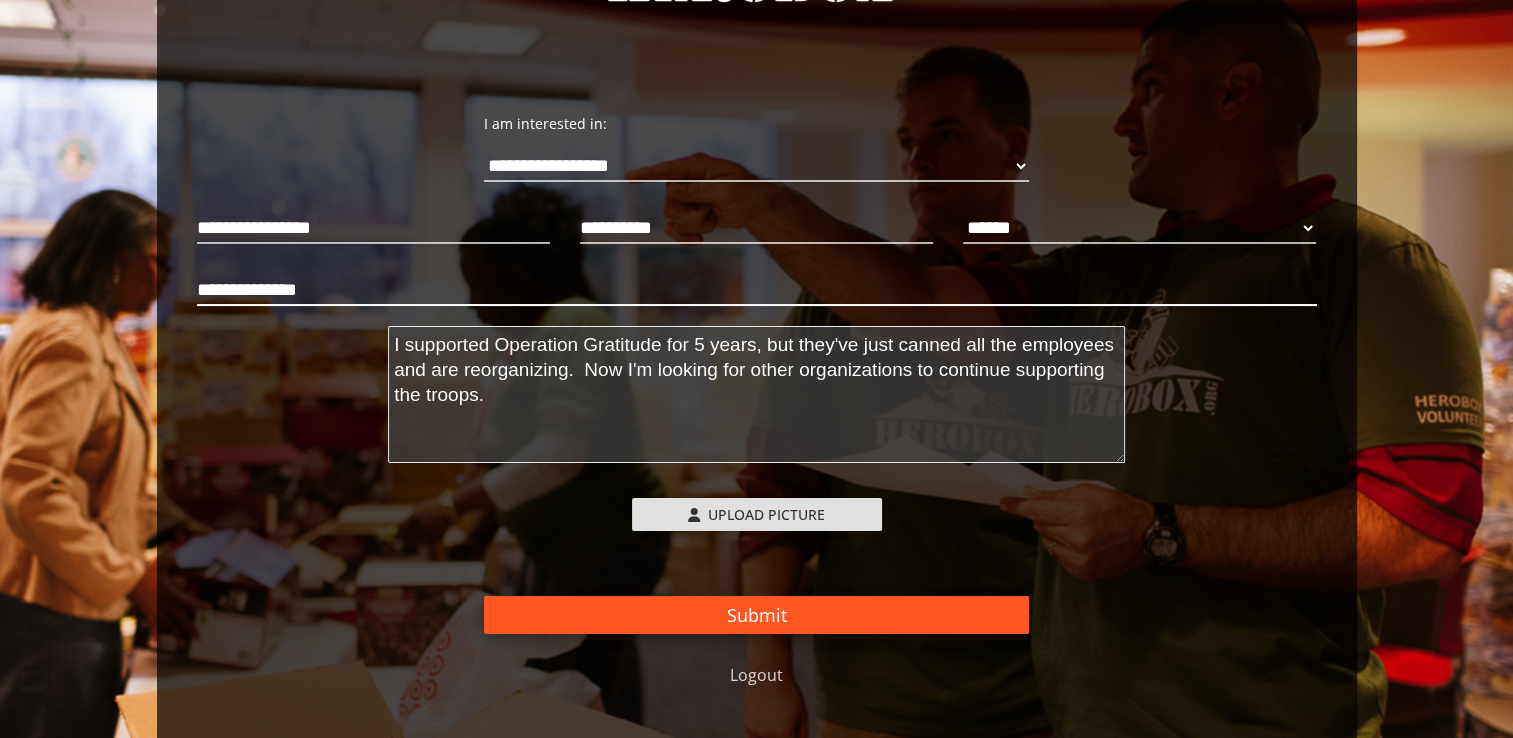 type on "**********" 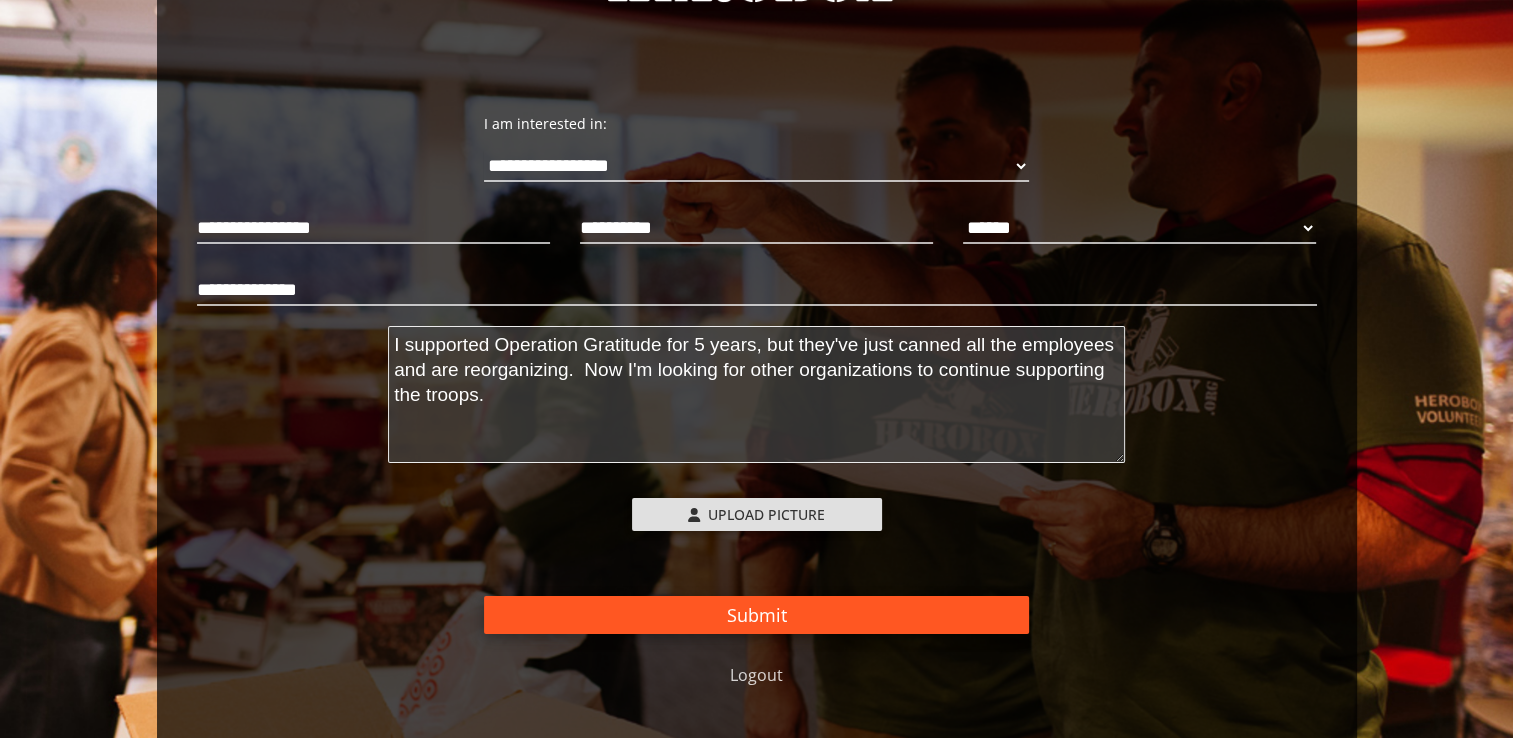 click on "Submit" at bounding box center [756, 615] 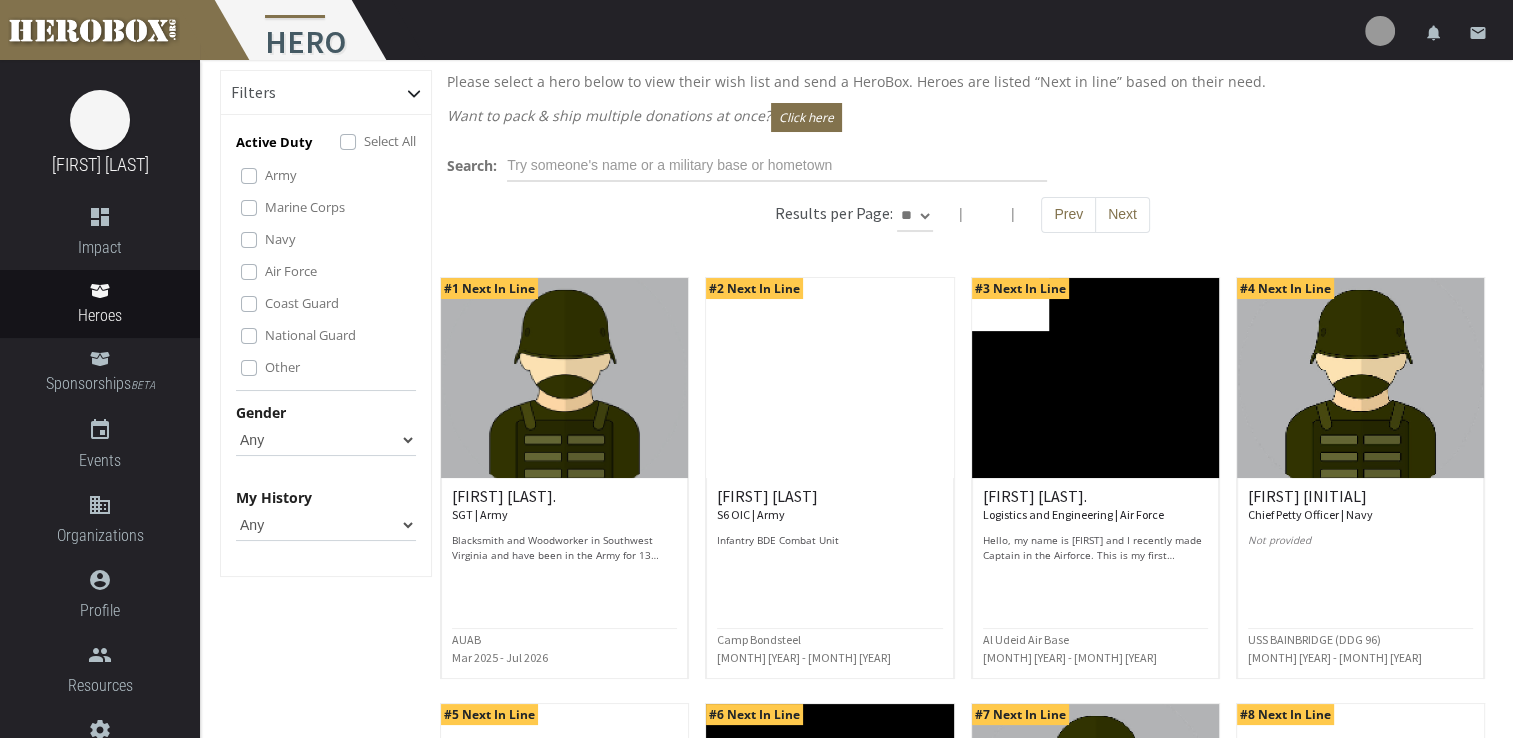scroll, scrollTop: 0, scrollLeft: 0, axis: both 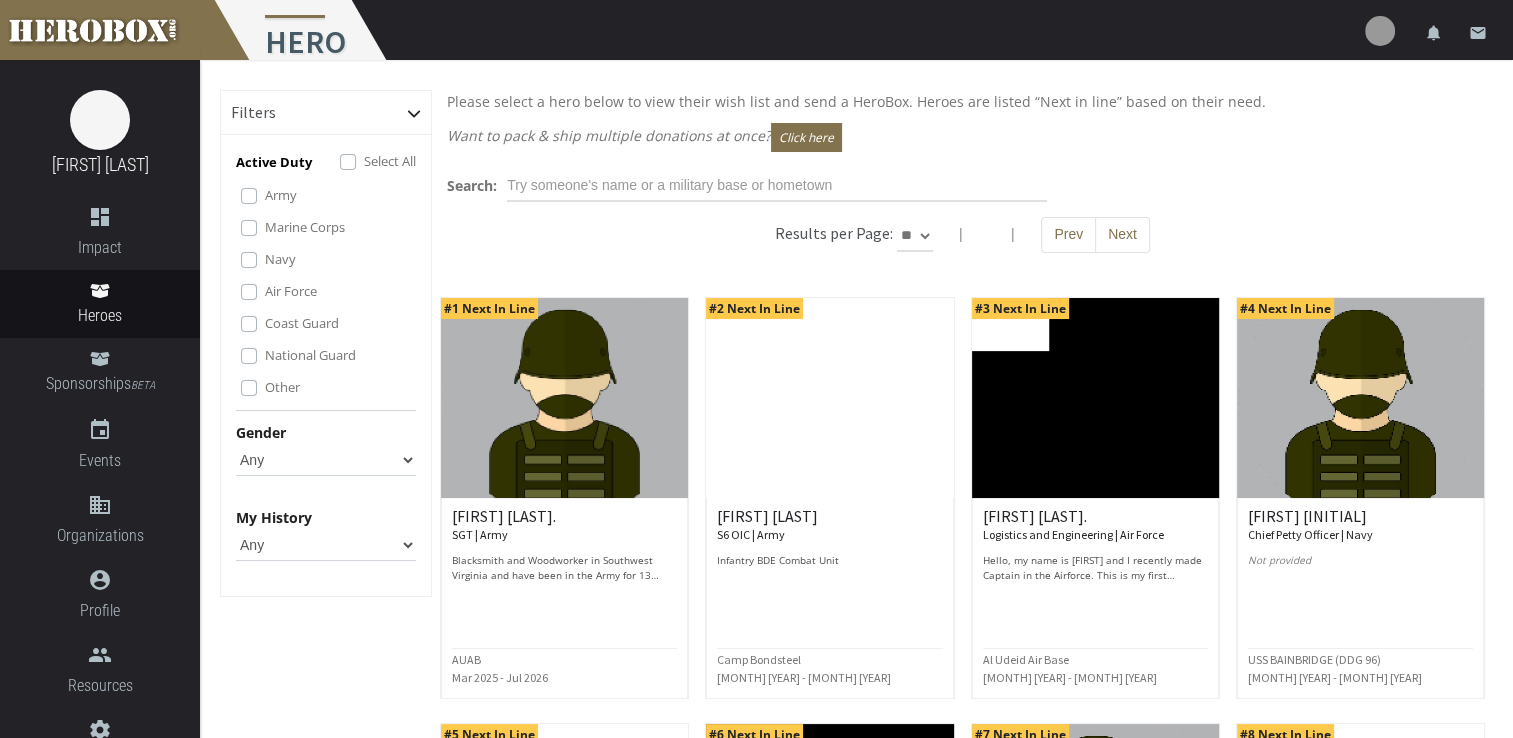 click on "Any
Male
Female" at bounding box center [326, 460] 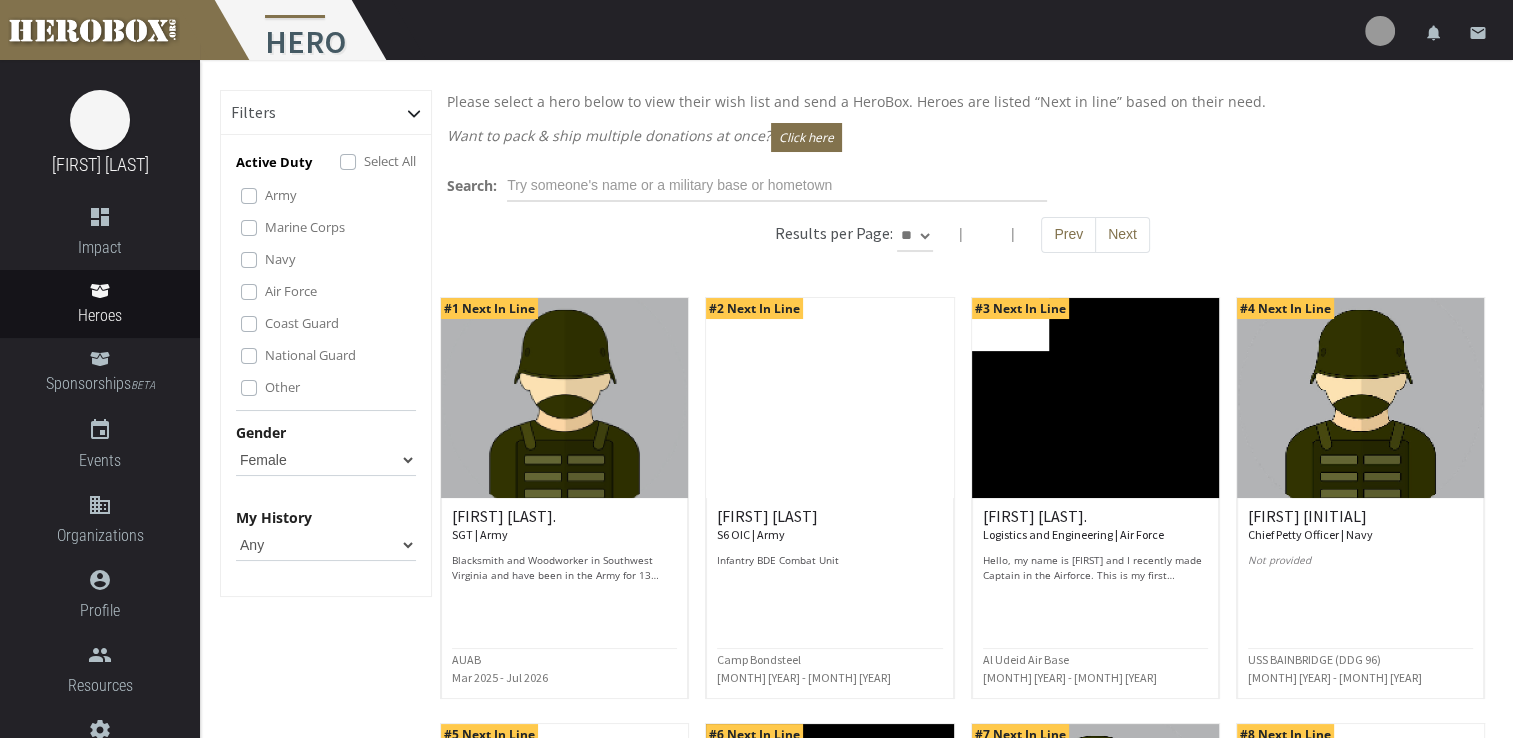 click on "Any
Male
Female" at bounding box center [326, 460] 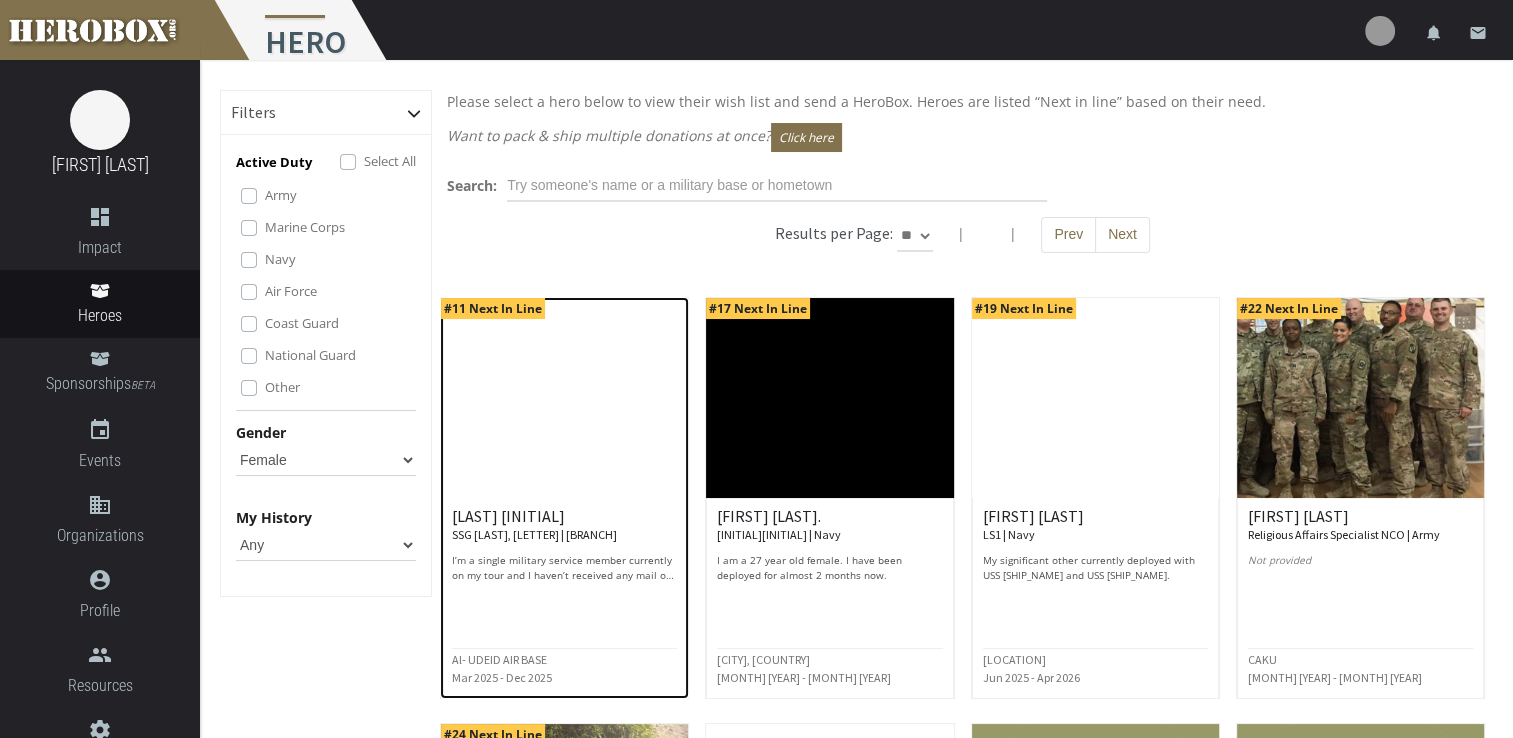 click at bounding box center (564, 398) 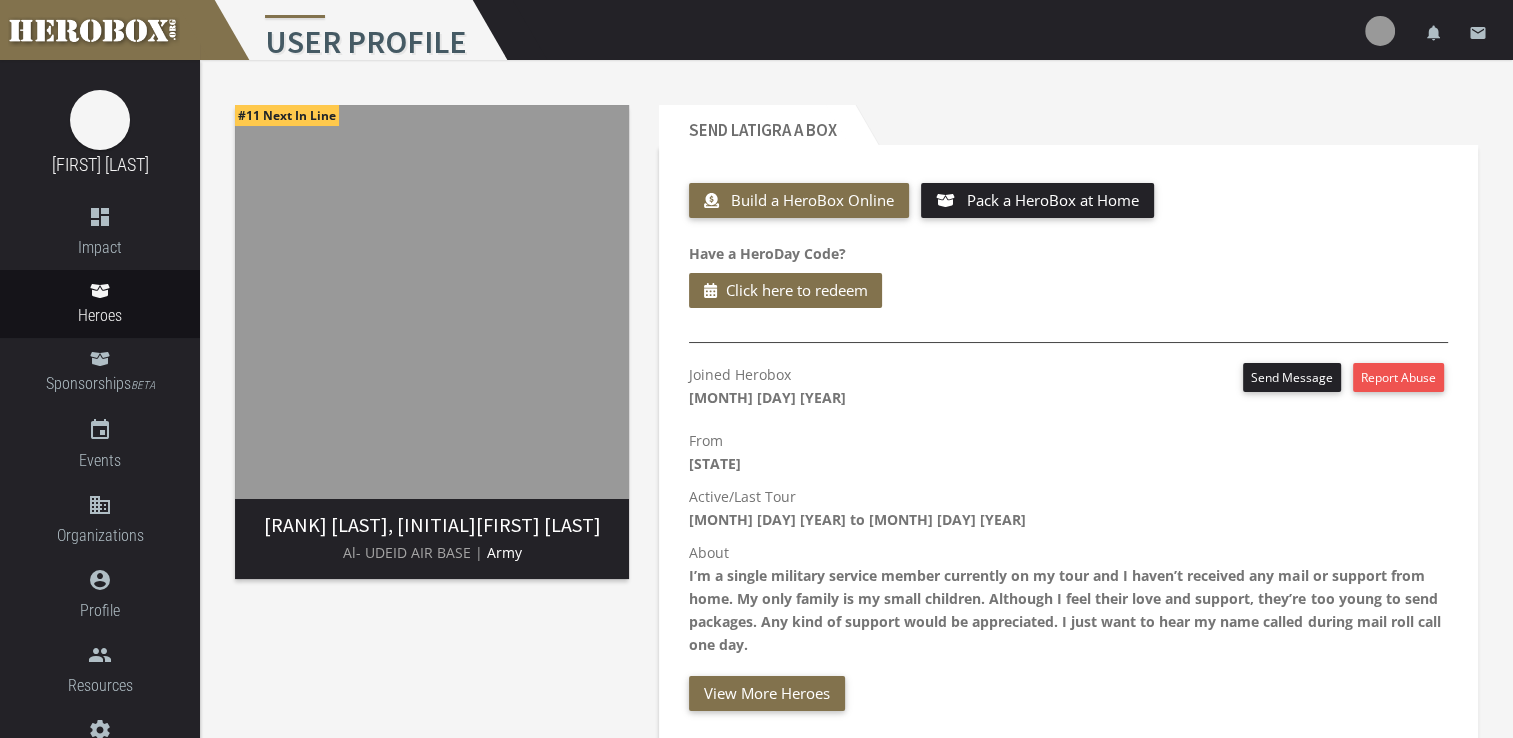 drag, startPoint x: 1048, startPoint y: 540, endPoint x: 996, endPoint y: 583, distance: 67.47592 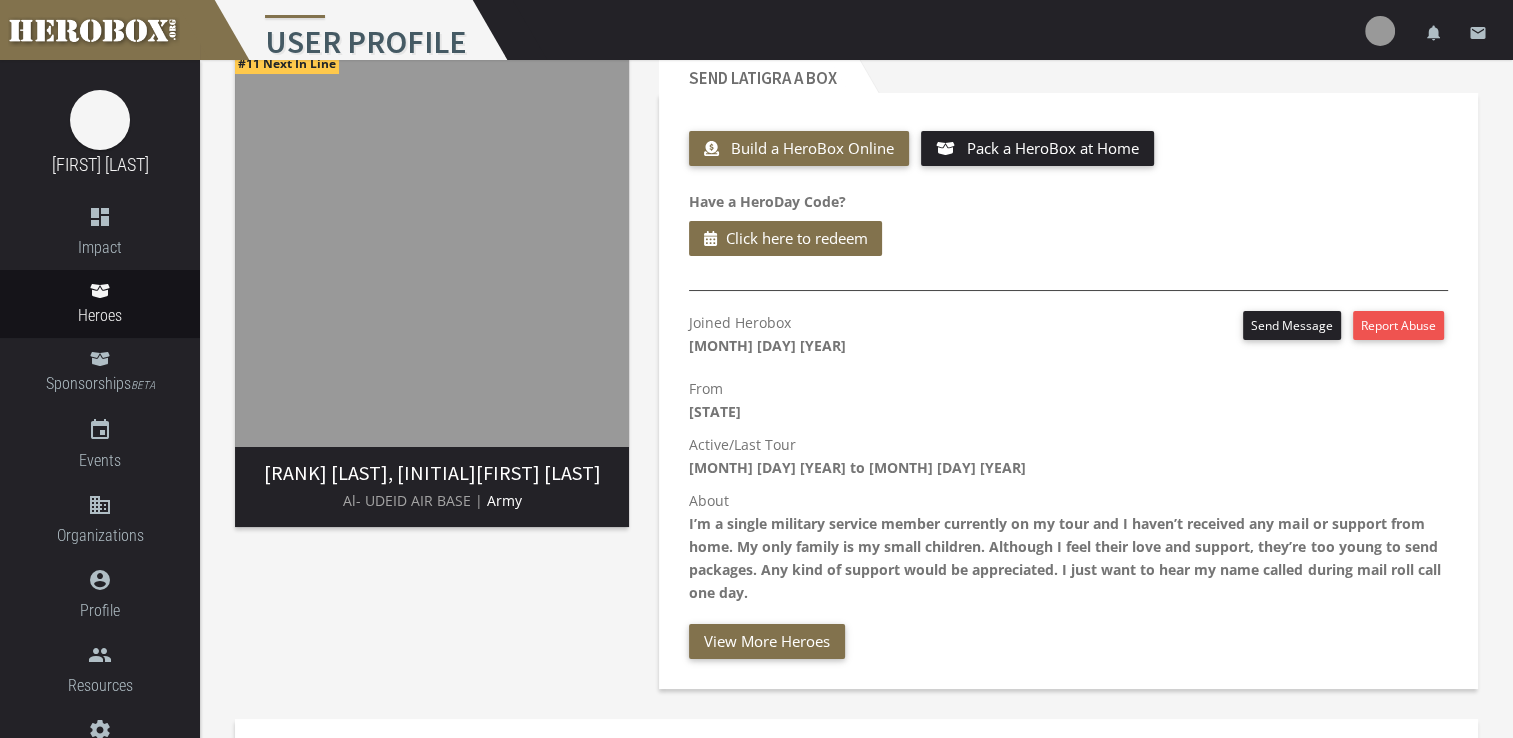 scroll, scrollTop: 0, scrollLeft: 0, axis: both 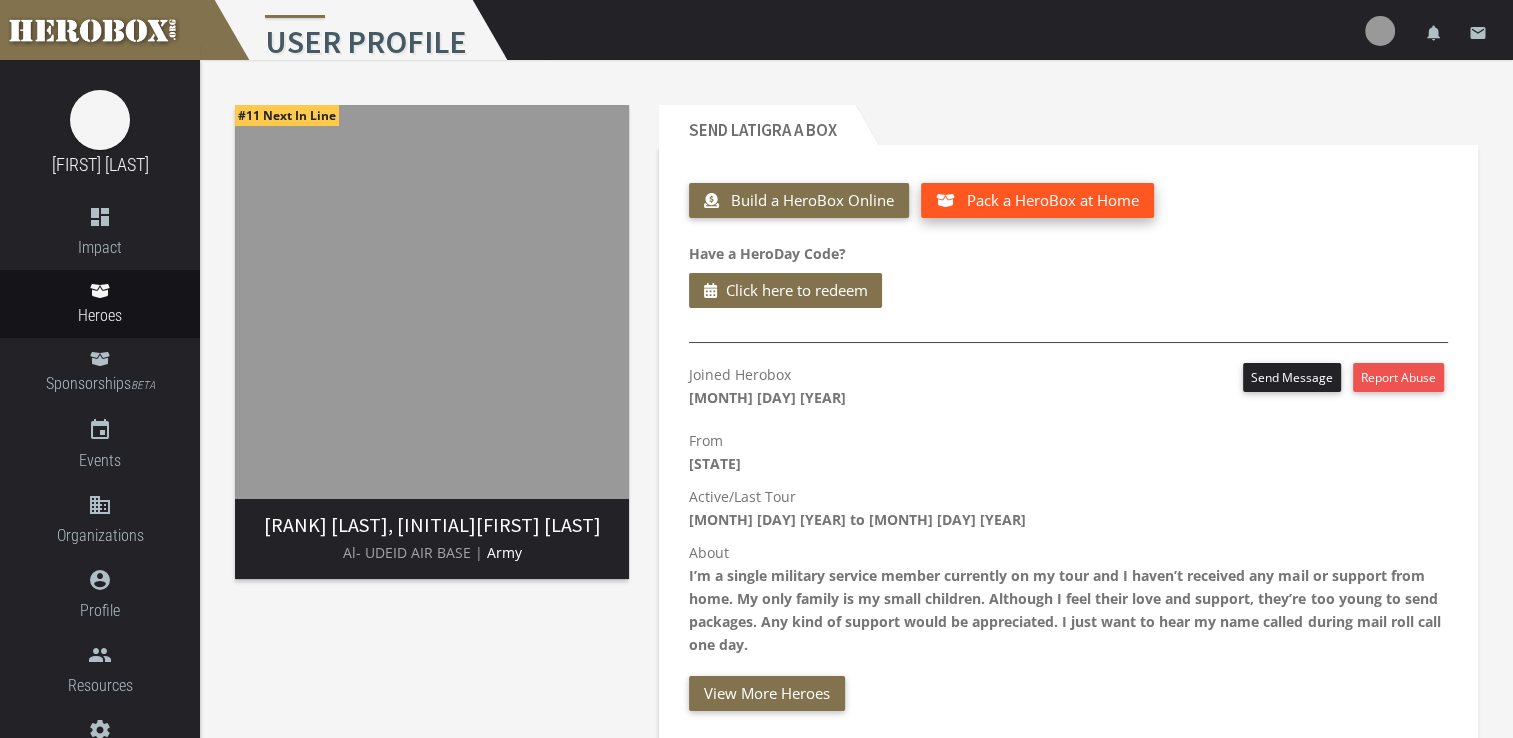 click on "Pack a HeroBox at Home" at bounding box center (1037, 200) 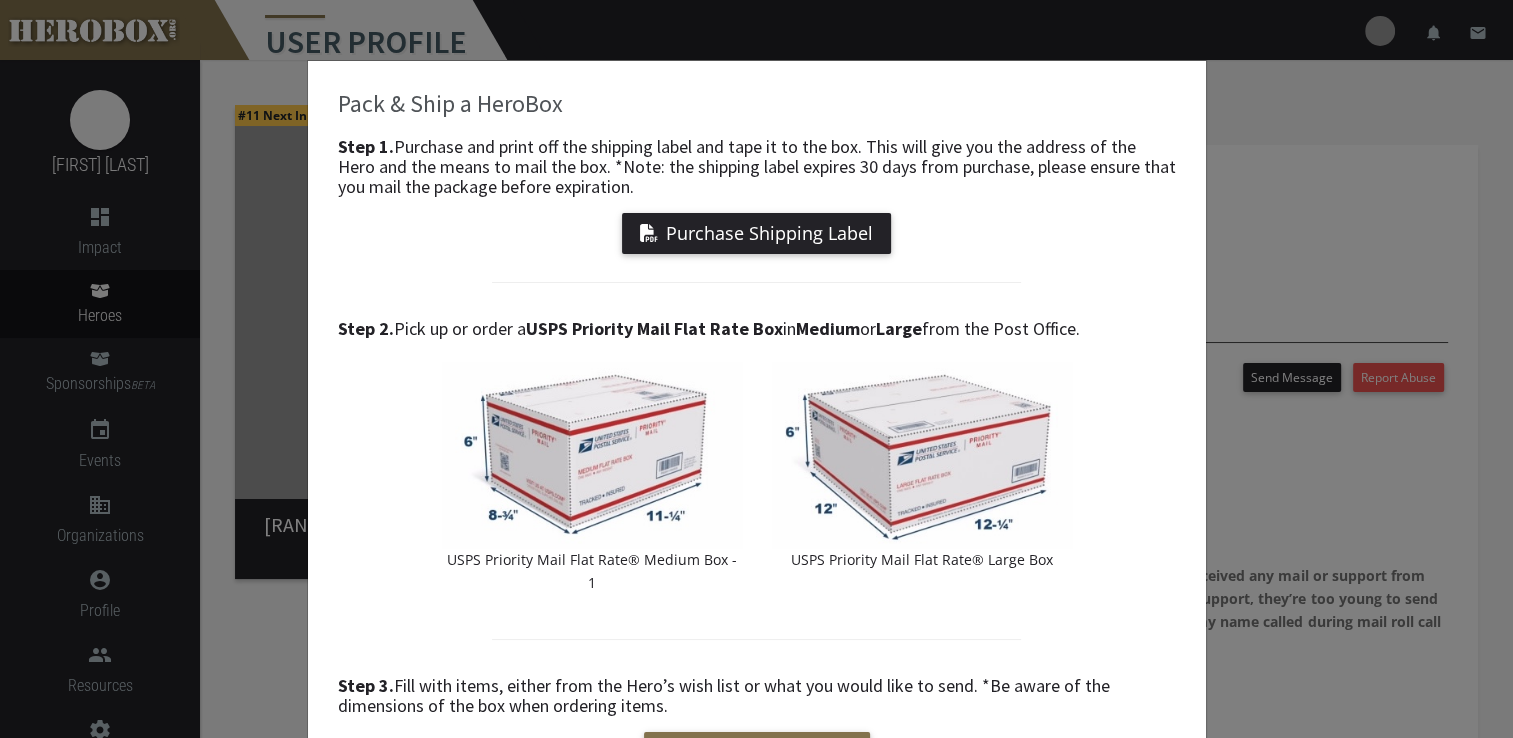 scroll, scrollTop: 0, scrollLeft: 0, axis: both 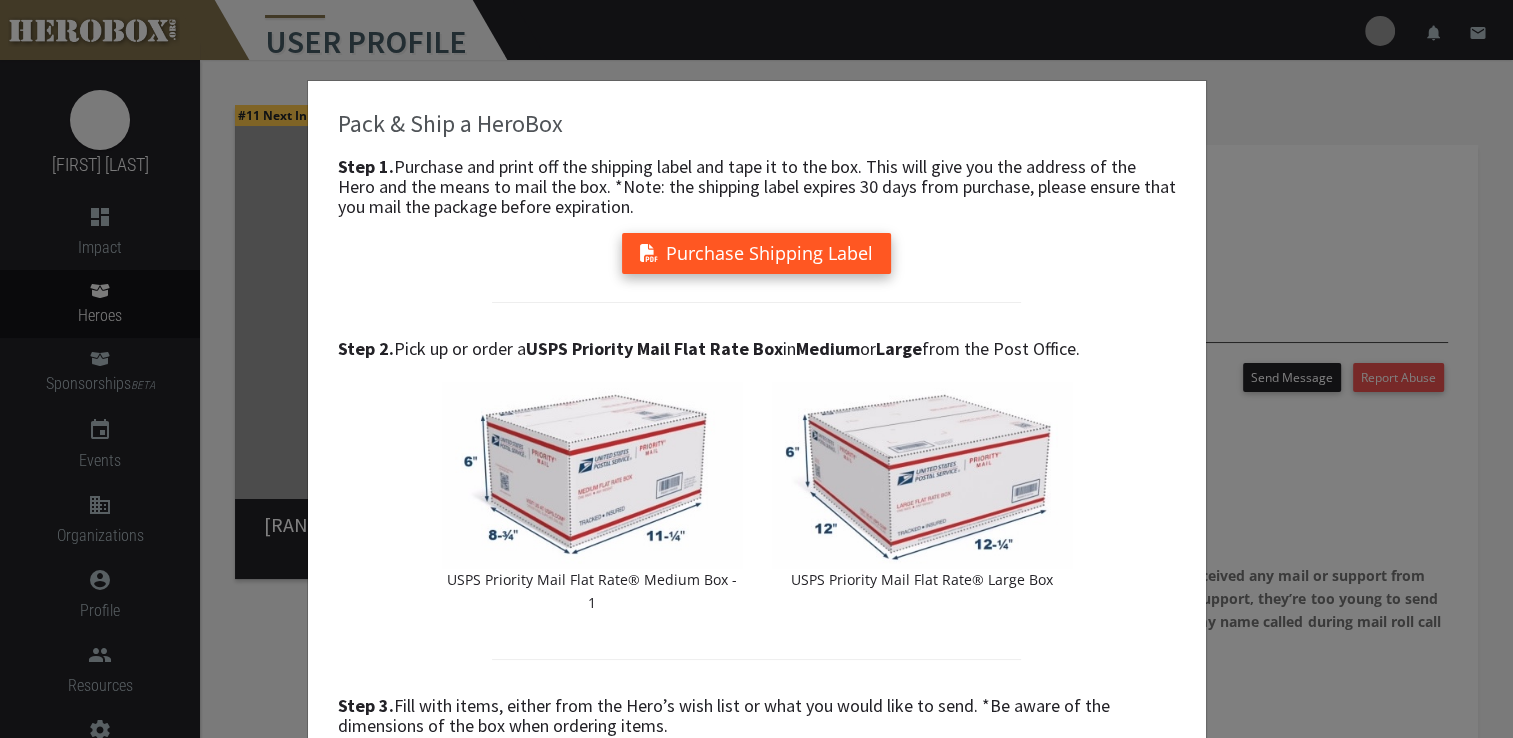 click on "Purchase Shipping Label" at bounding box center (756, 253) 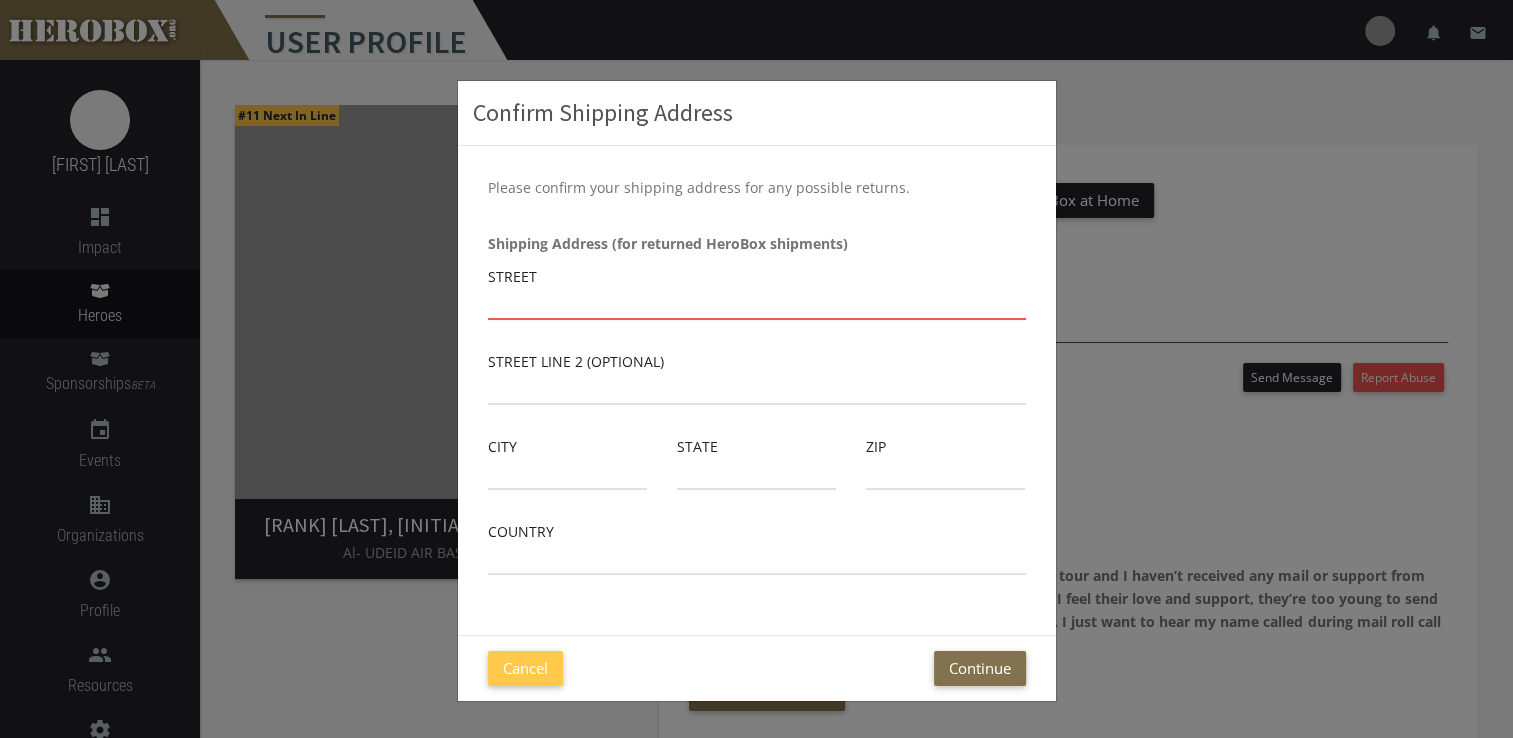 click at bounding box center (757, 304) 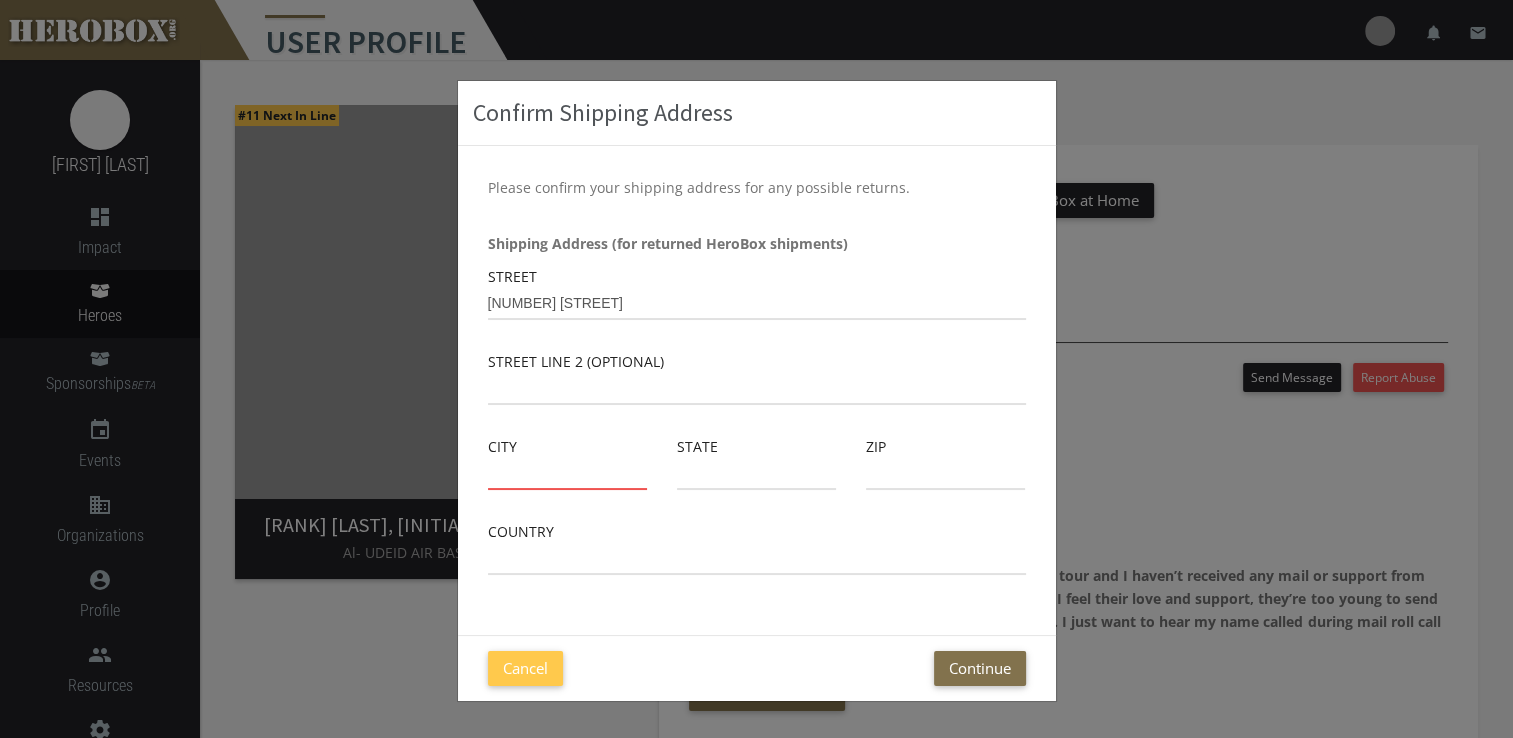 type on "[CITY]" 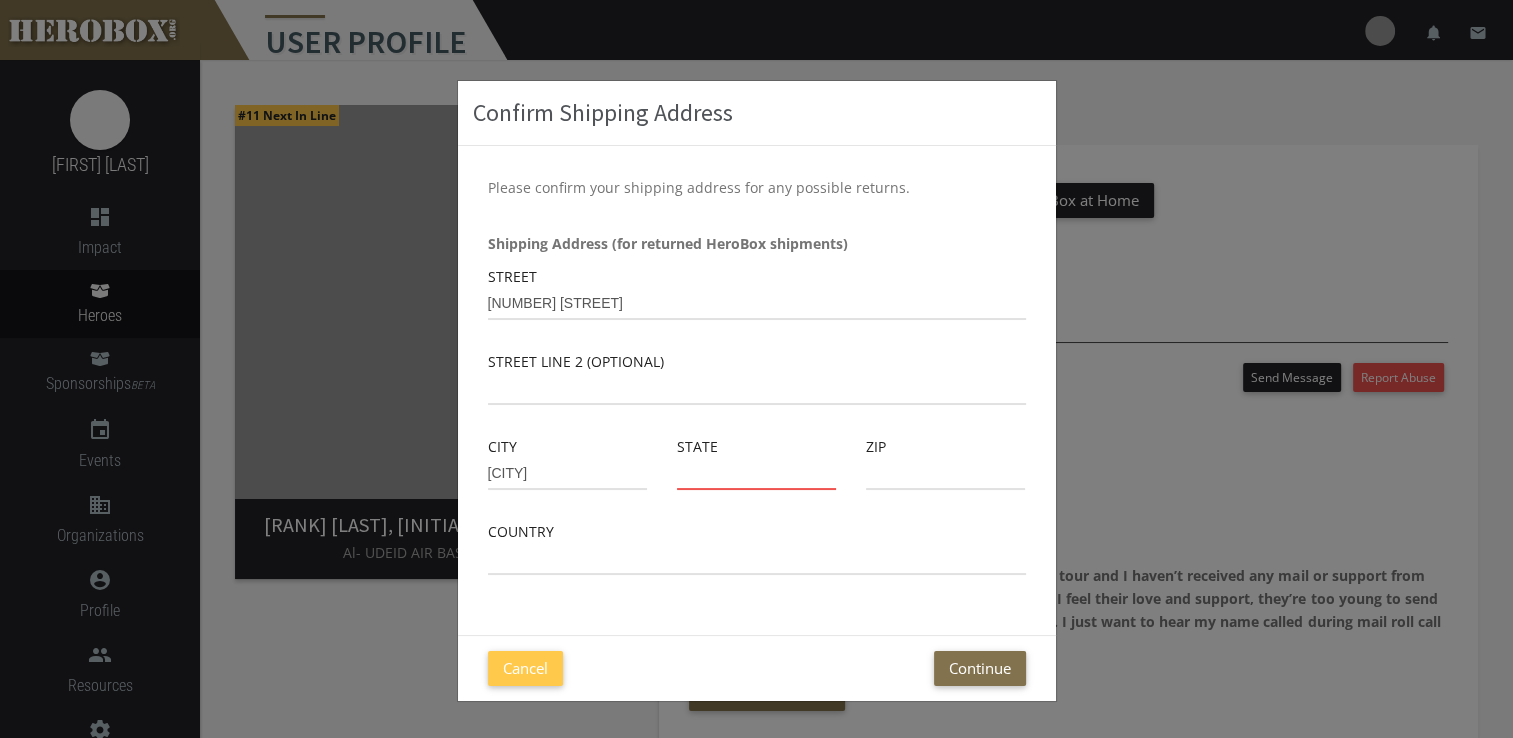 click at bounding box center (756, 474) 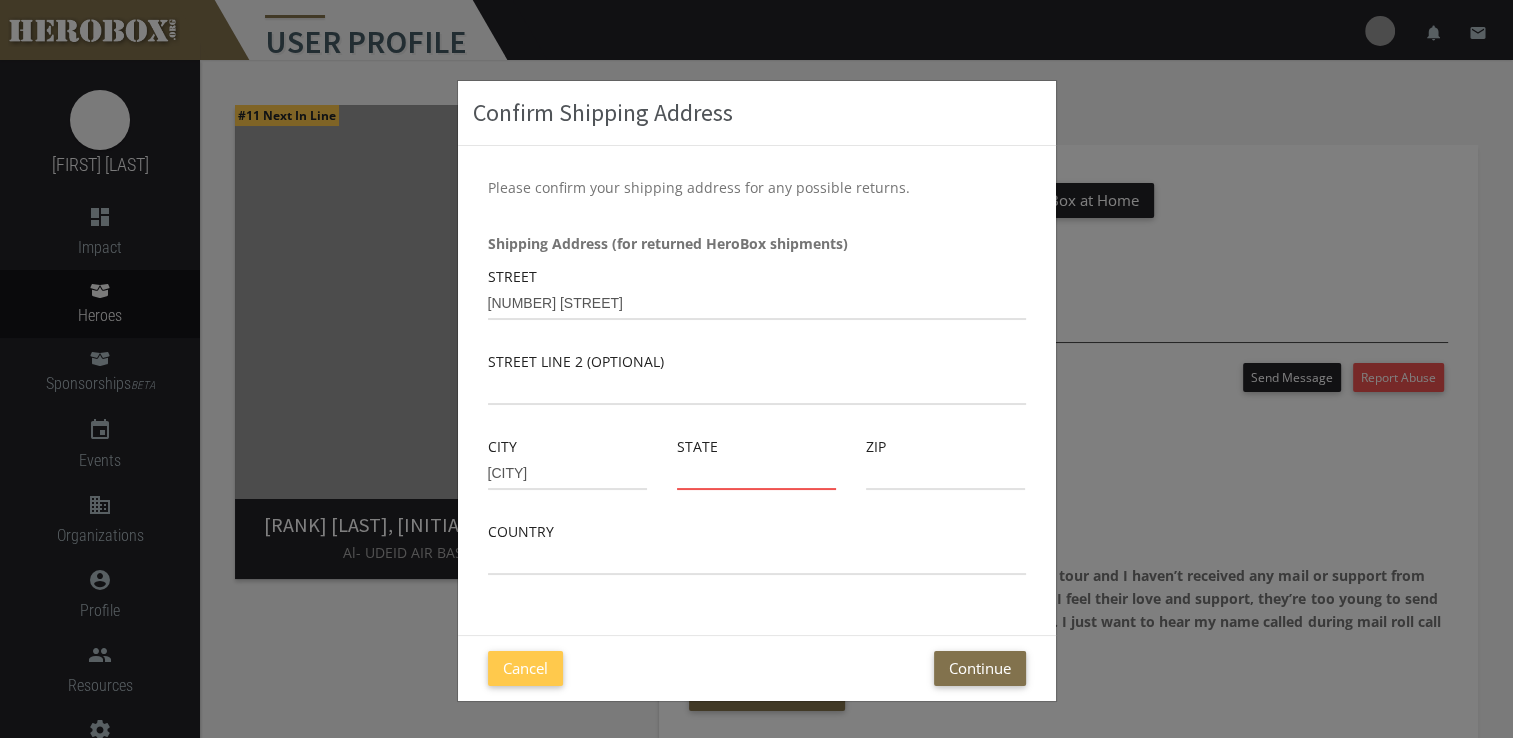 type on "[STATE]" 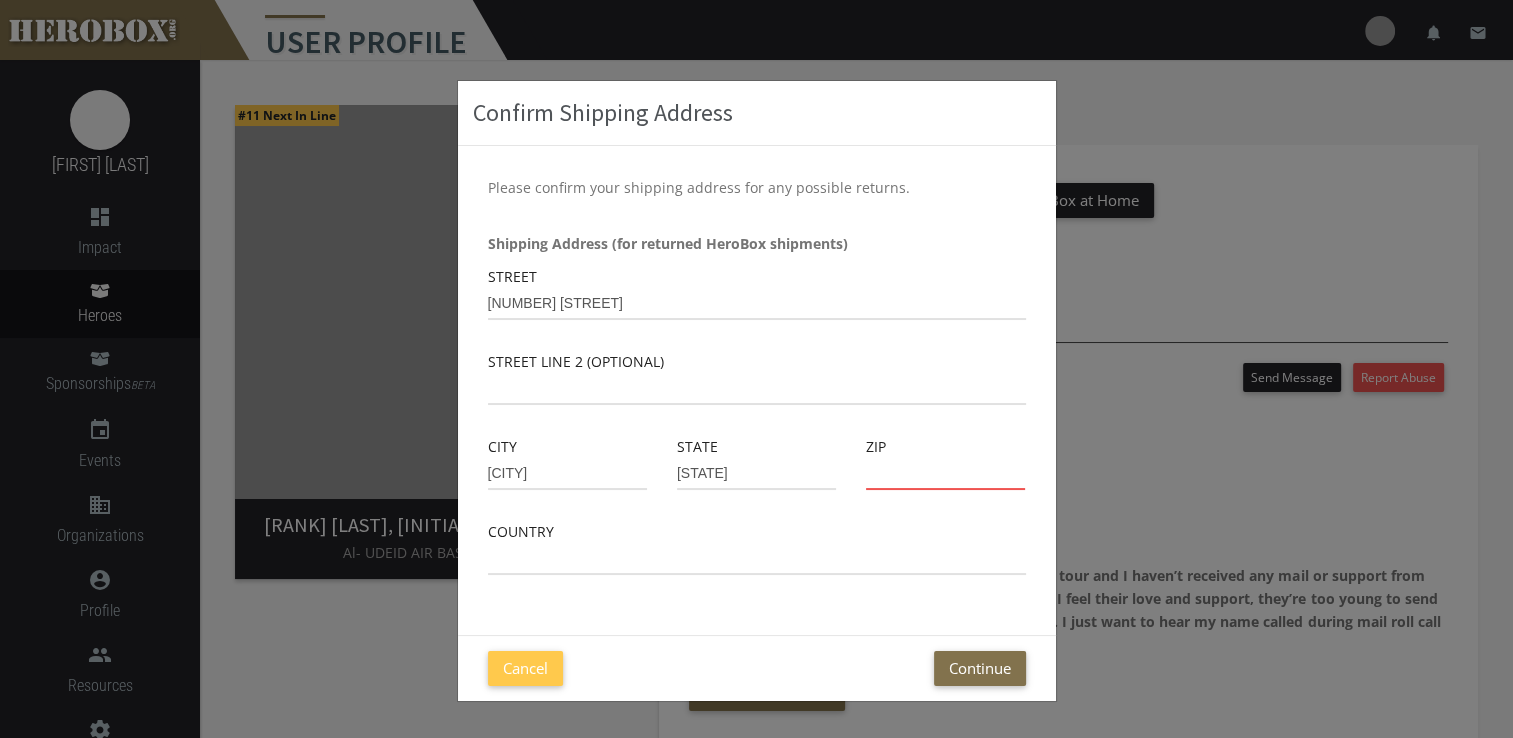 type on "35761" 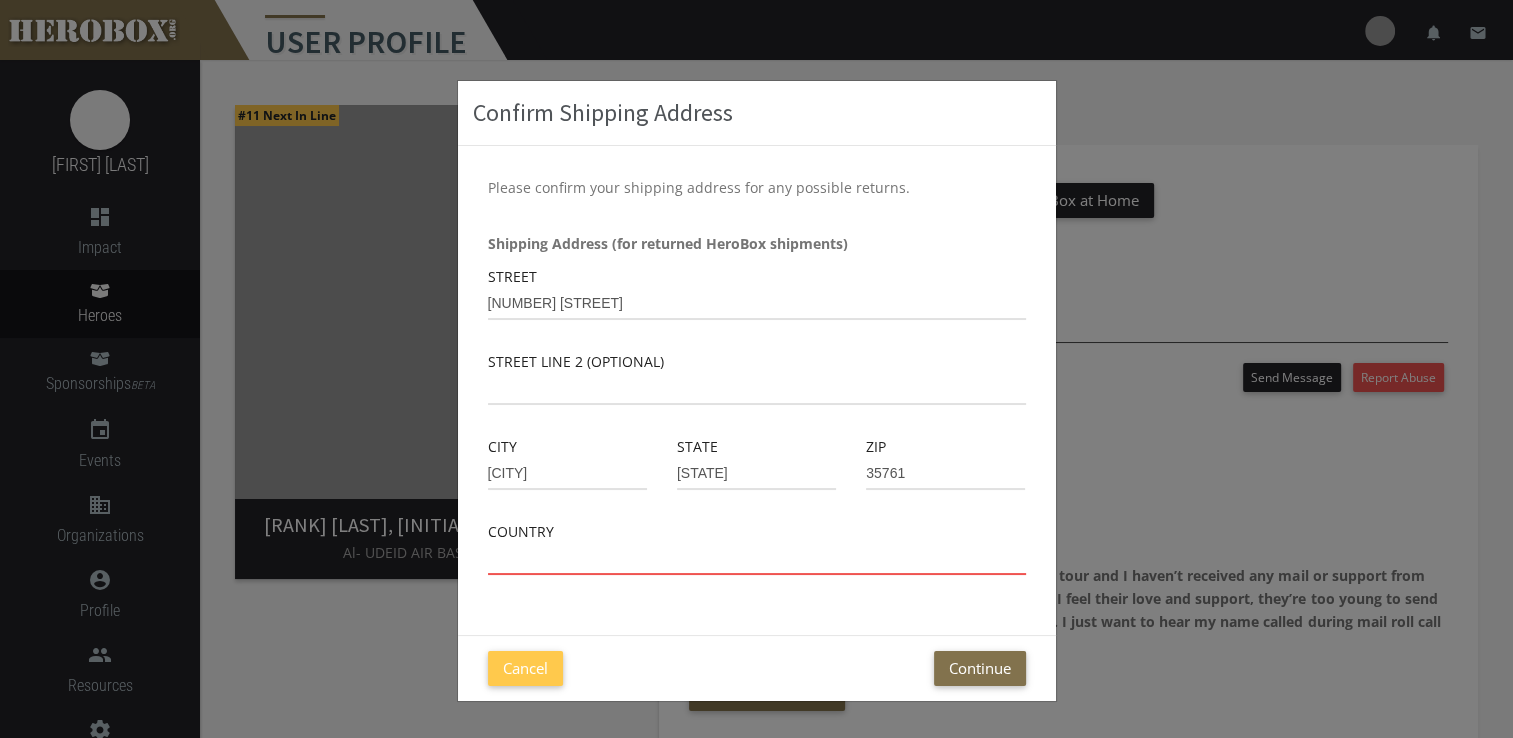 type on "[COUNTRY]" 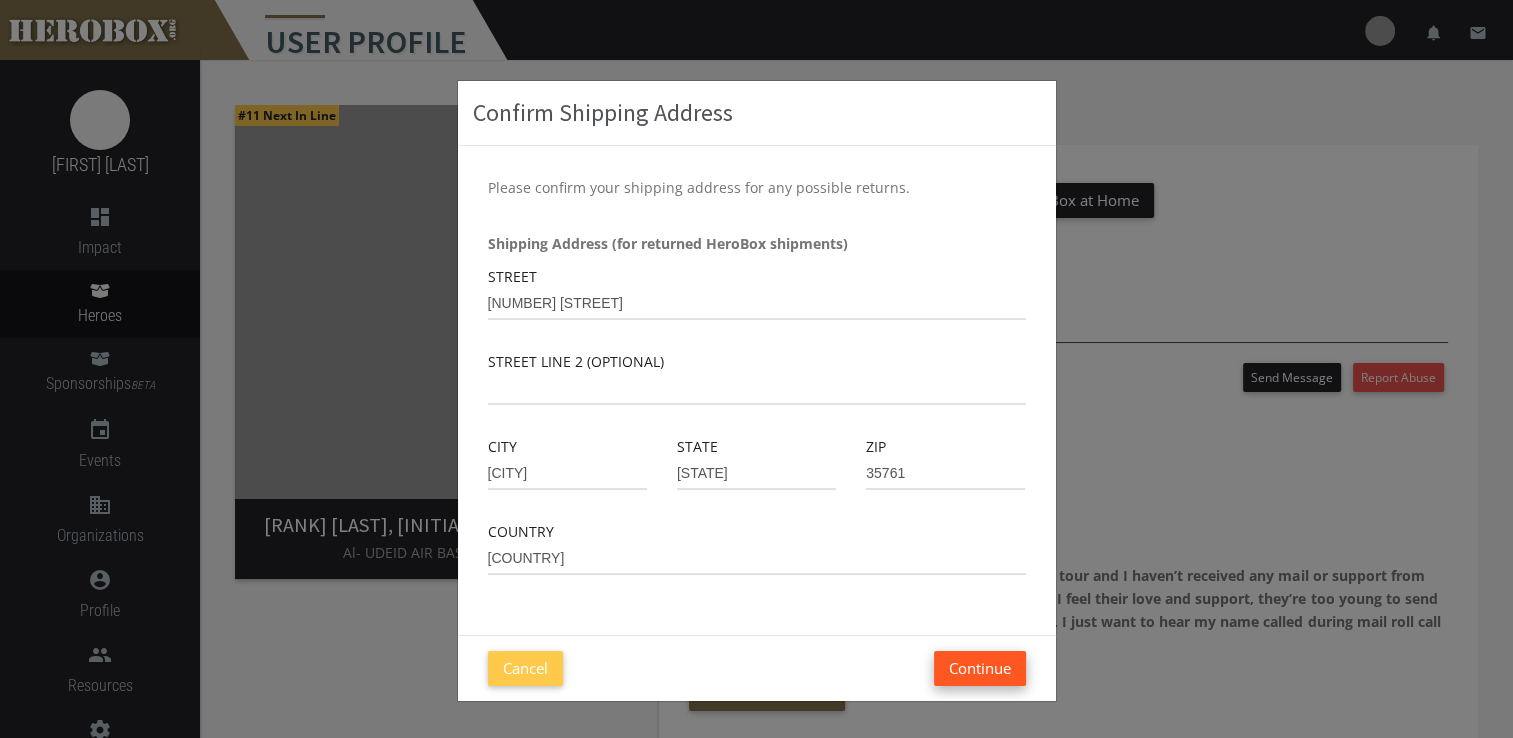 click on "Continue" at bounding box center [980, 668] 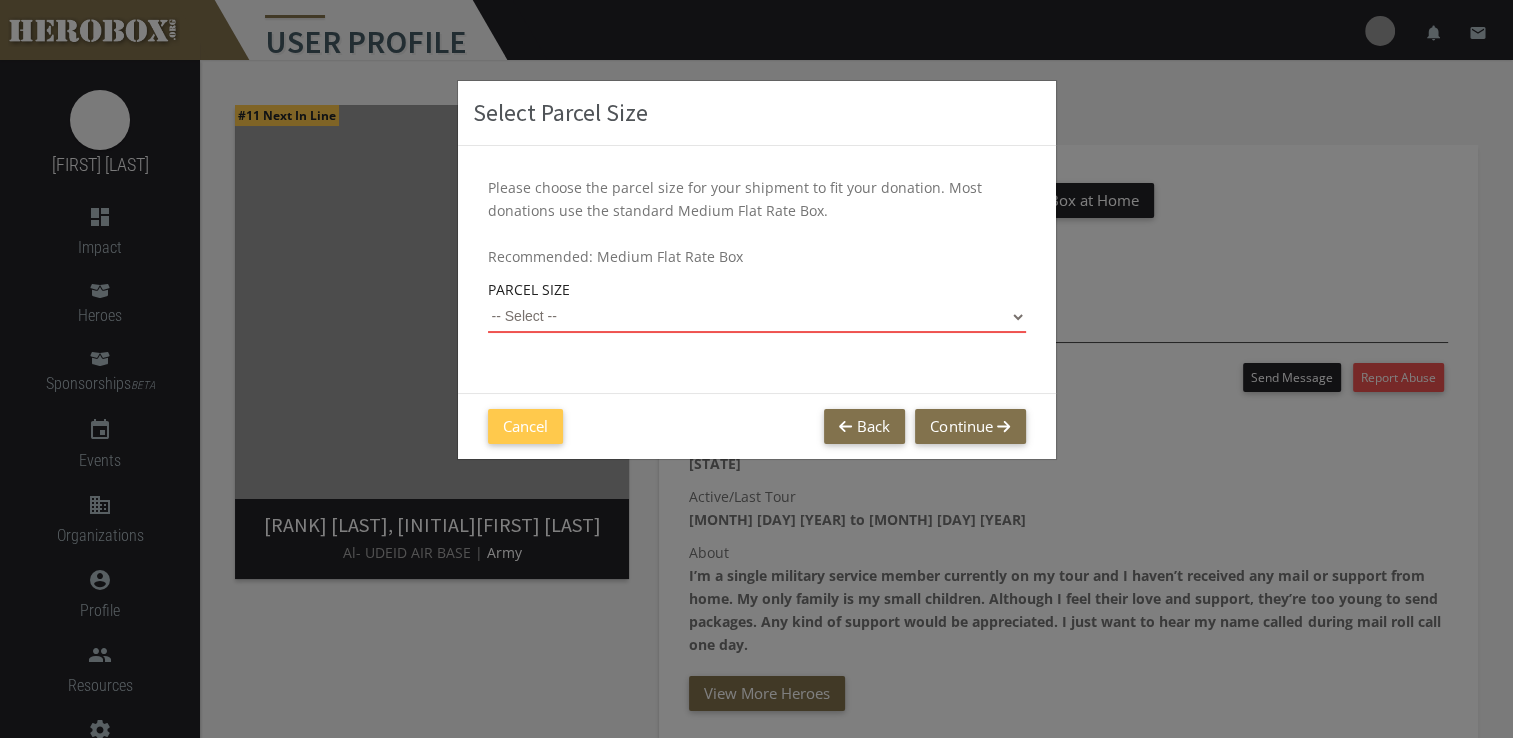 click on "-- Select --
Small Flat Rate Envelope (Est. $11.38)
Medium Flat Rate Box (Est. $24.05)
Large Flat Rate Box (Est. $35.23)" at bounding box center (757, 317) 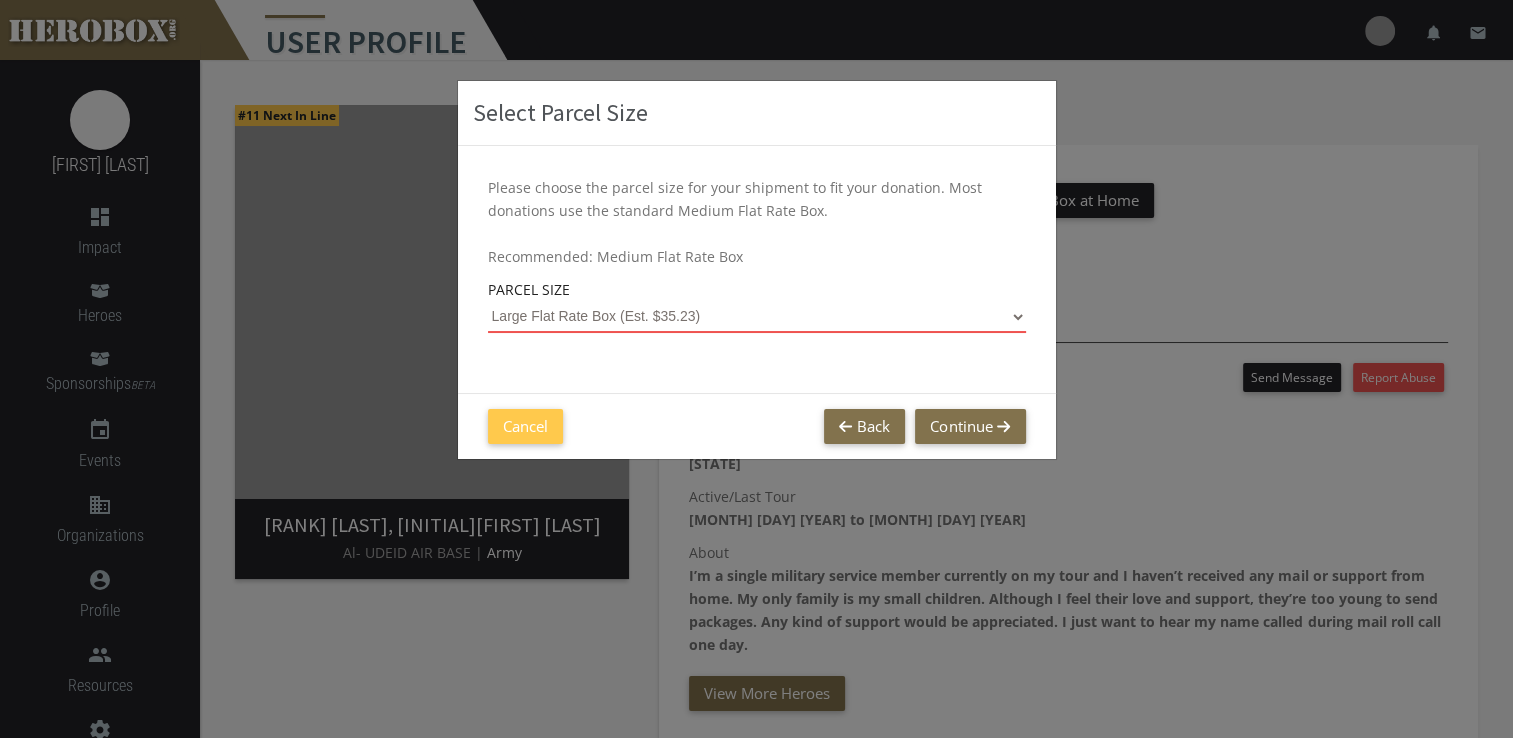 click on "-- Select --
Small Flat Rate Envelope (Est. $11.38)
Medium Flat Rate Box (Est. $24.05)
Large Flat Rate Box (Est. $35.23)" at bounding box center [757, 317] 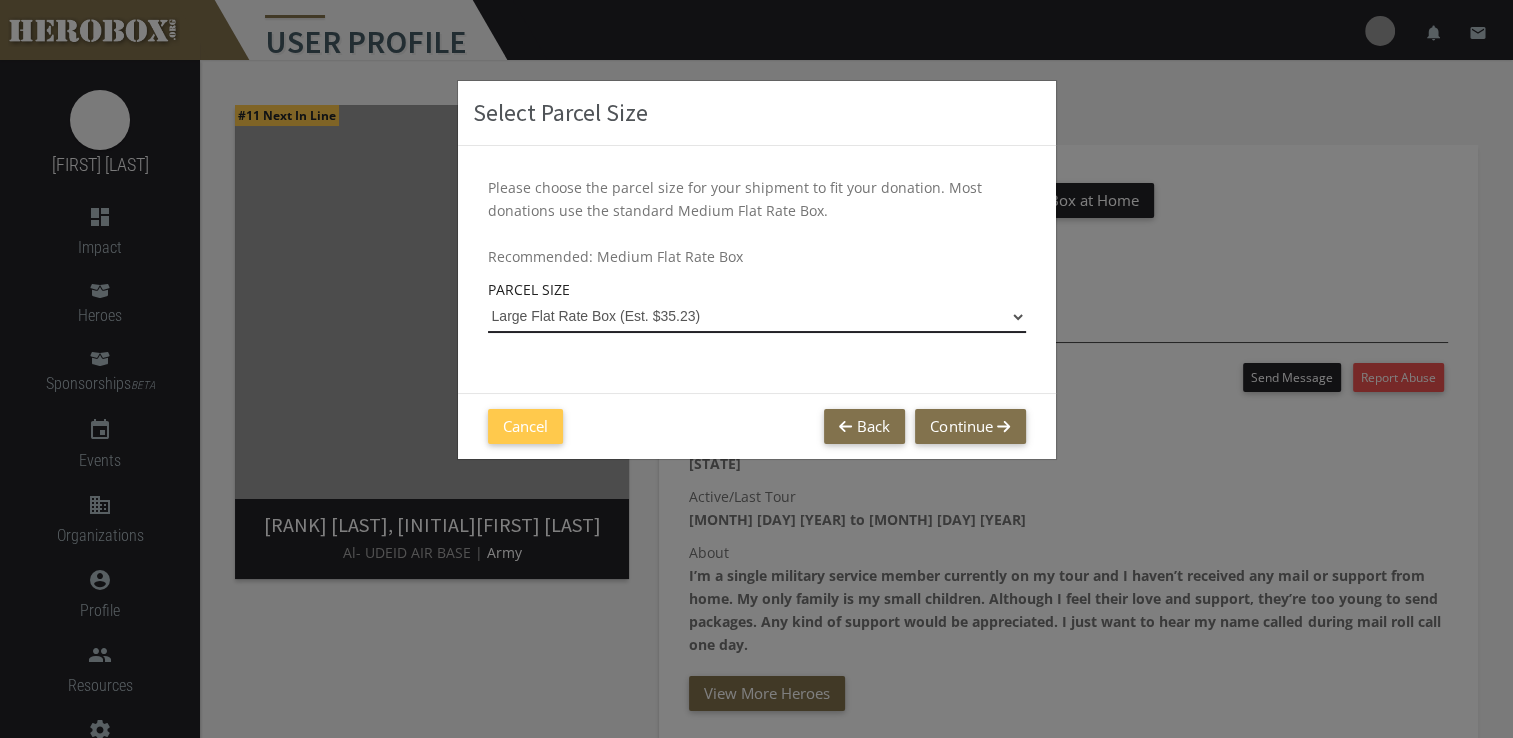 select on "Large Flat Rate Box" 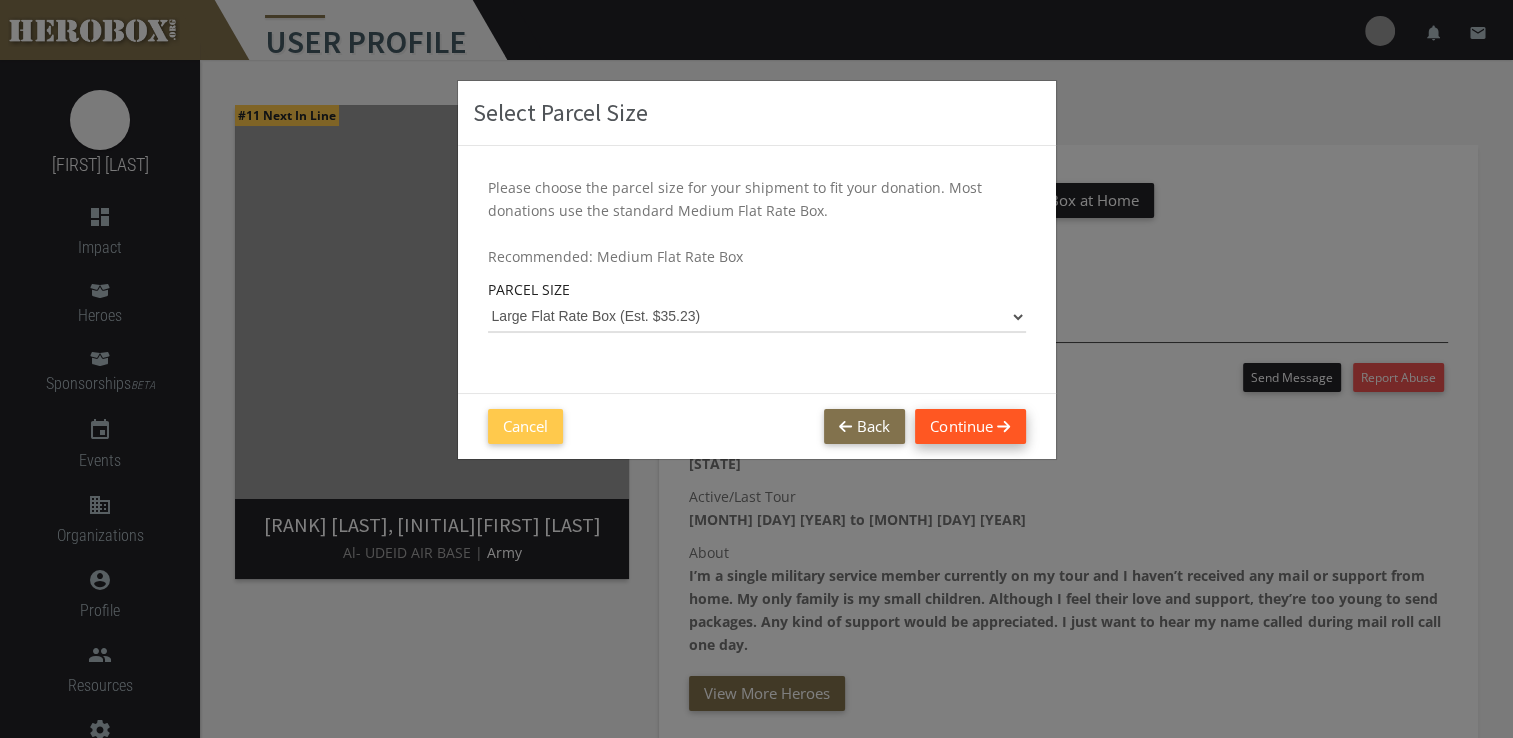 click on "Continue" at bounding box center [970, 426] 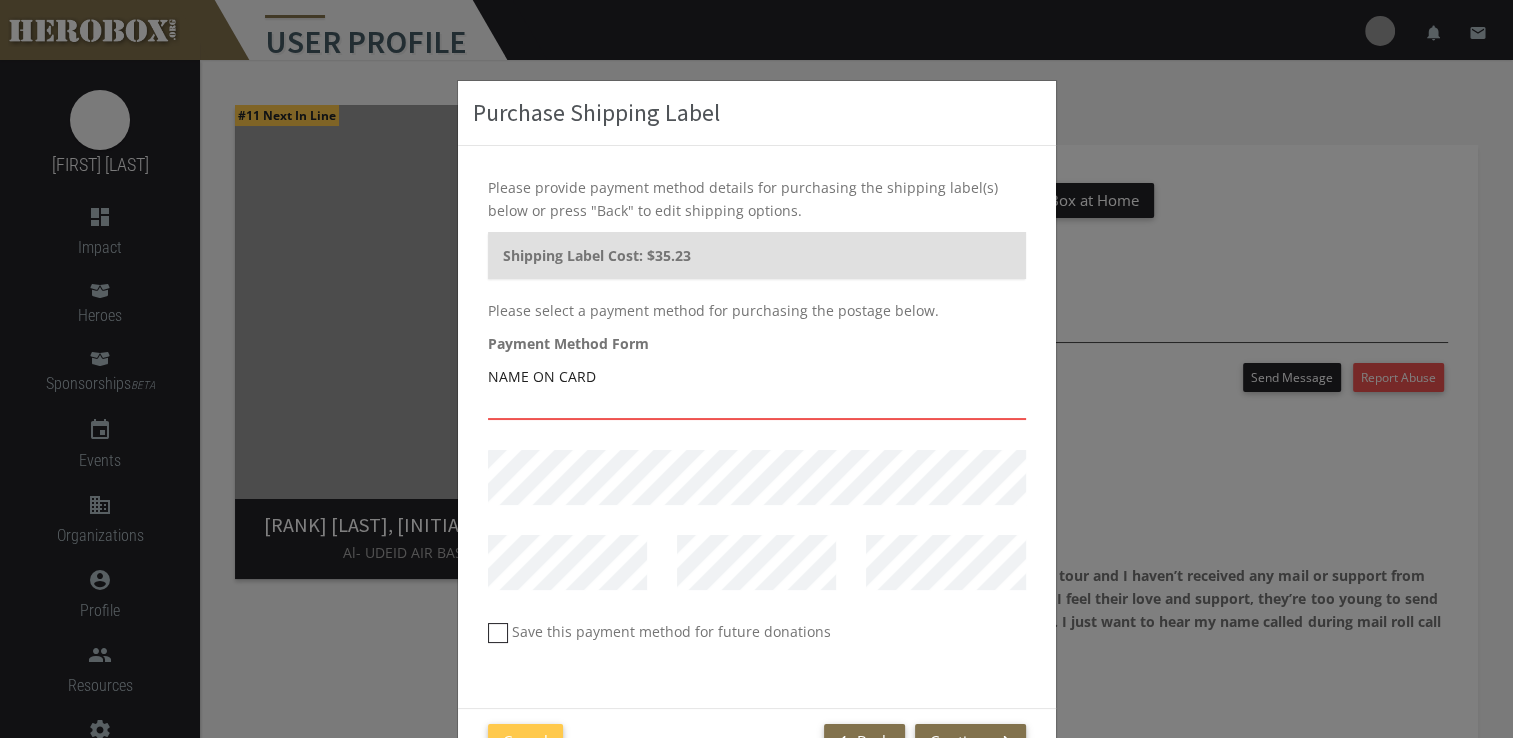 click at bounding box center [757, 404] 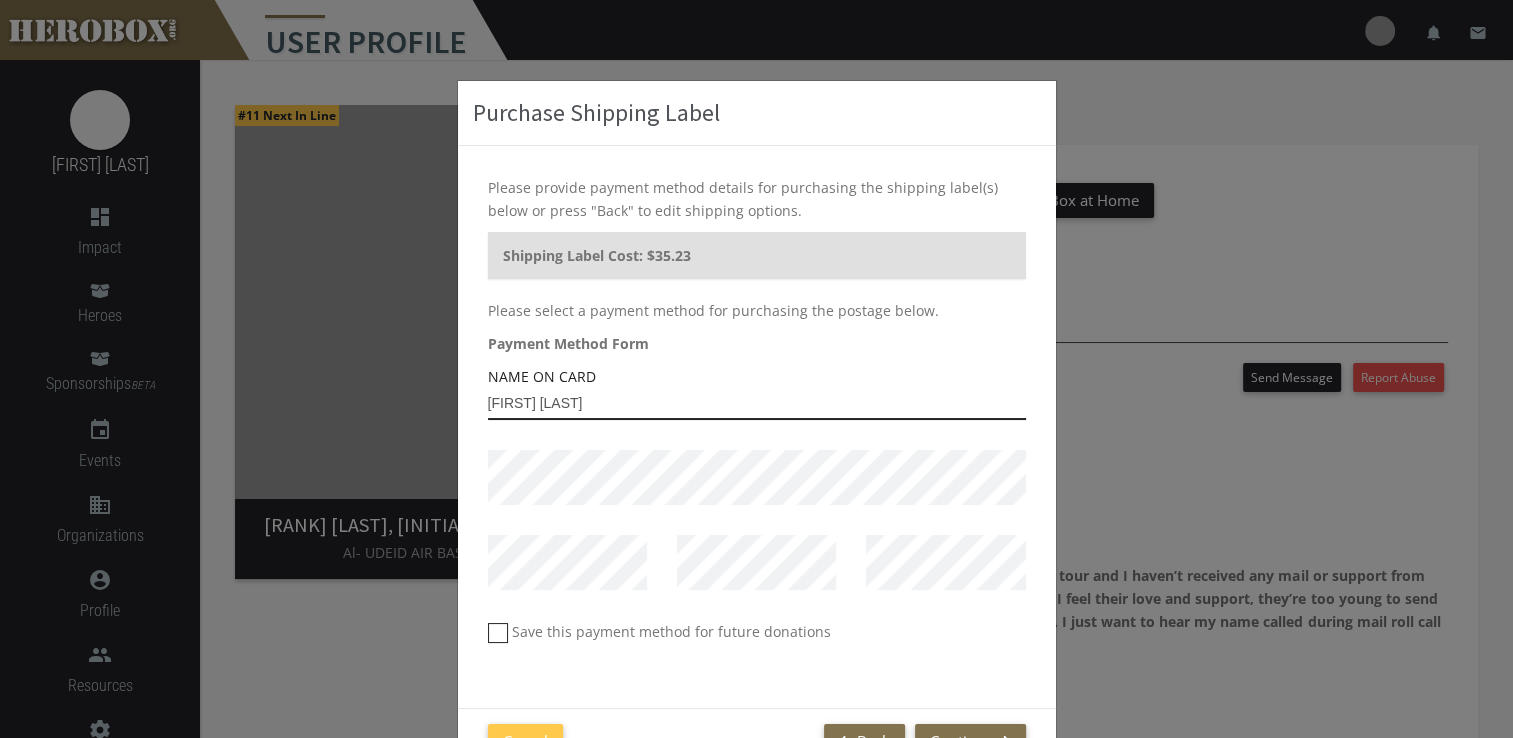click on "[FIRST] [LAST]" at bounding box center (757, 404) 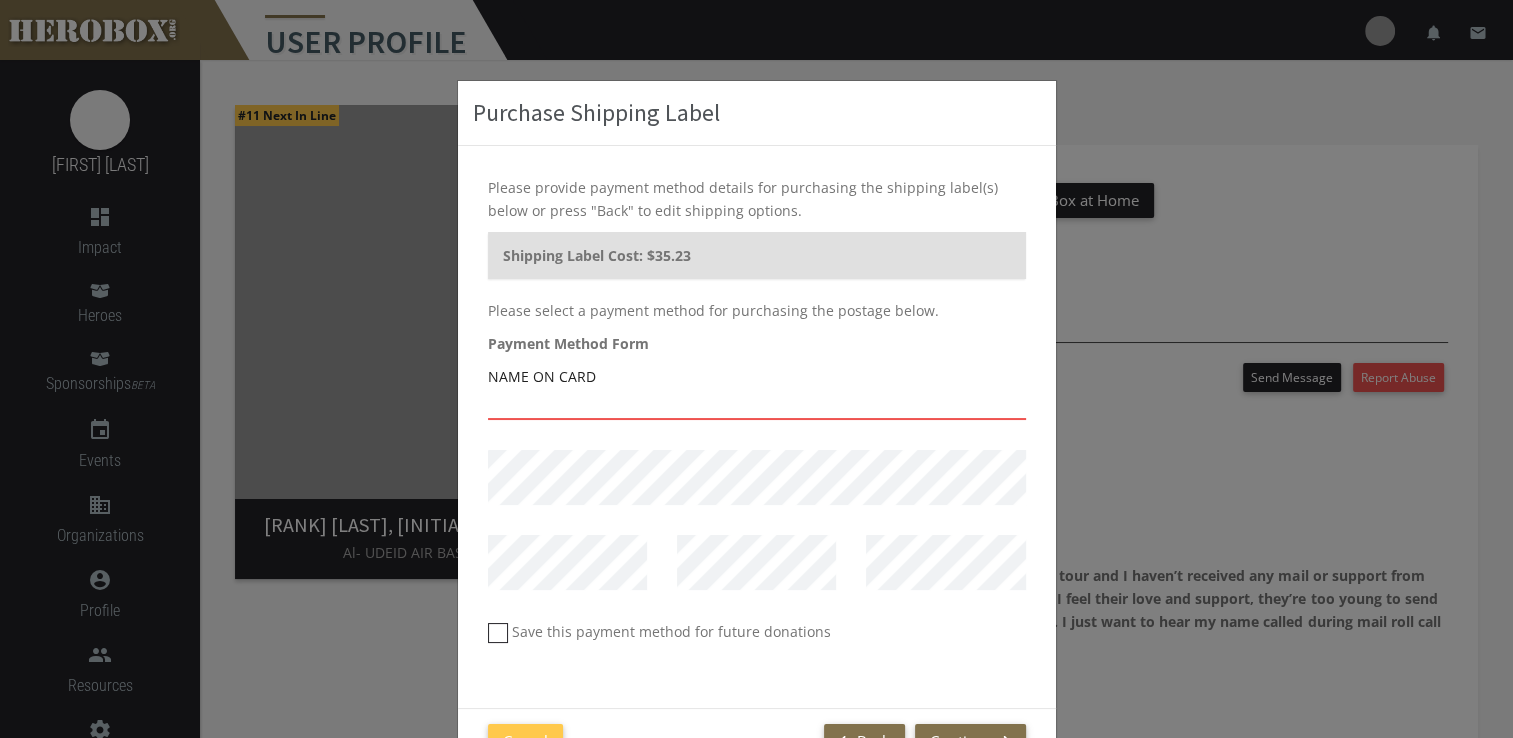 click at bounding box center (757, 404) 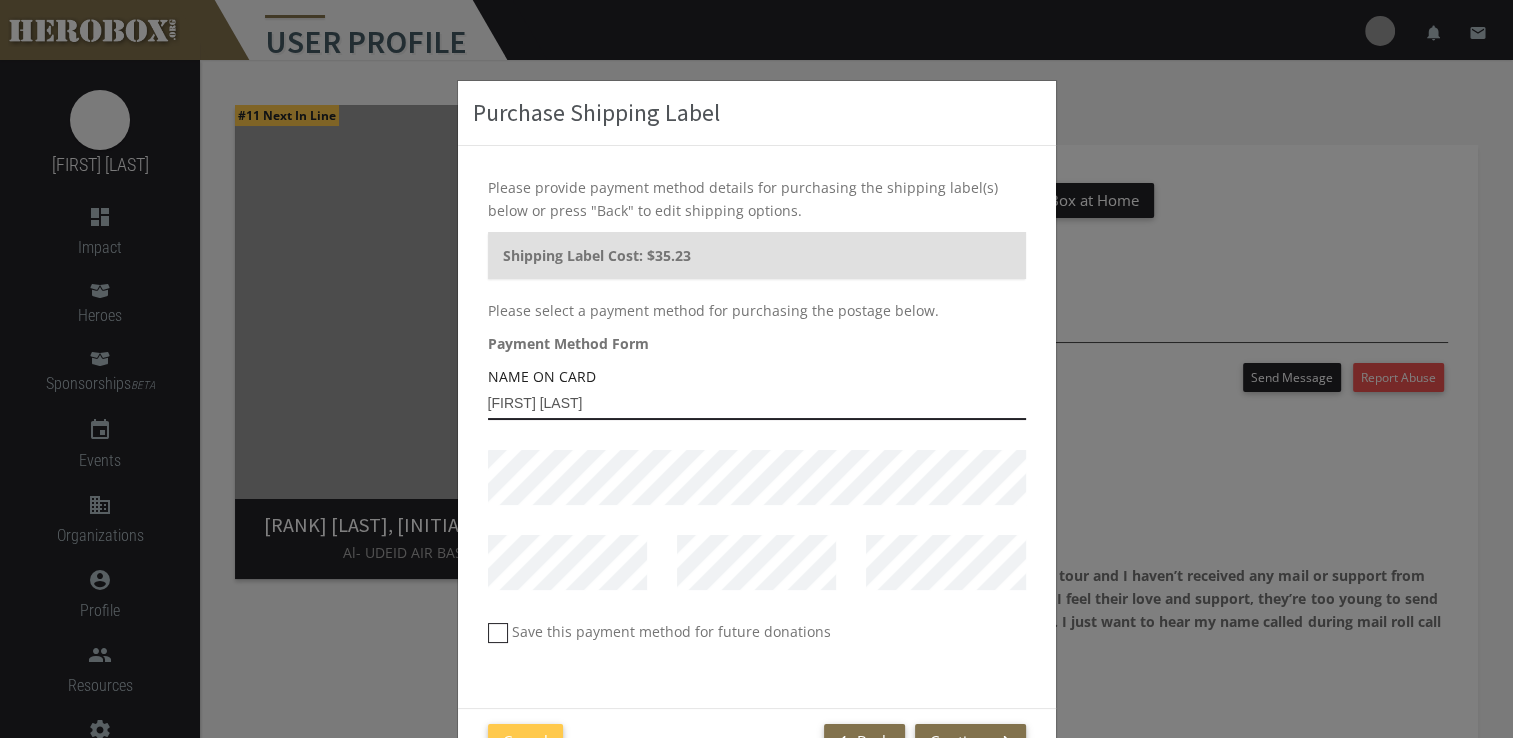 type on "[FIRST] [LAST]" 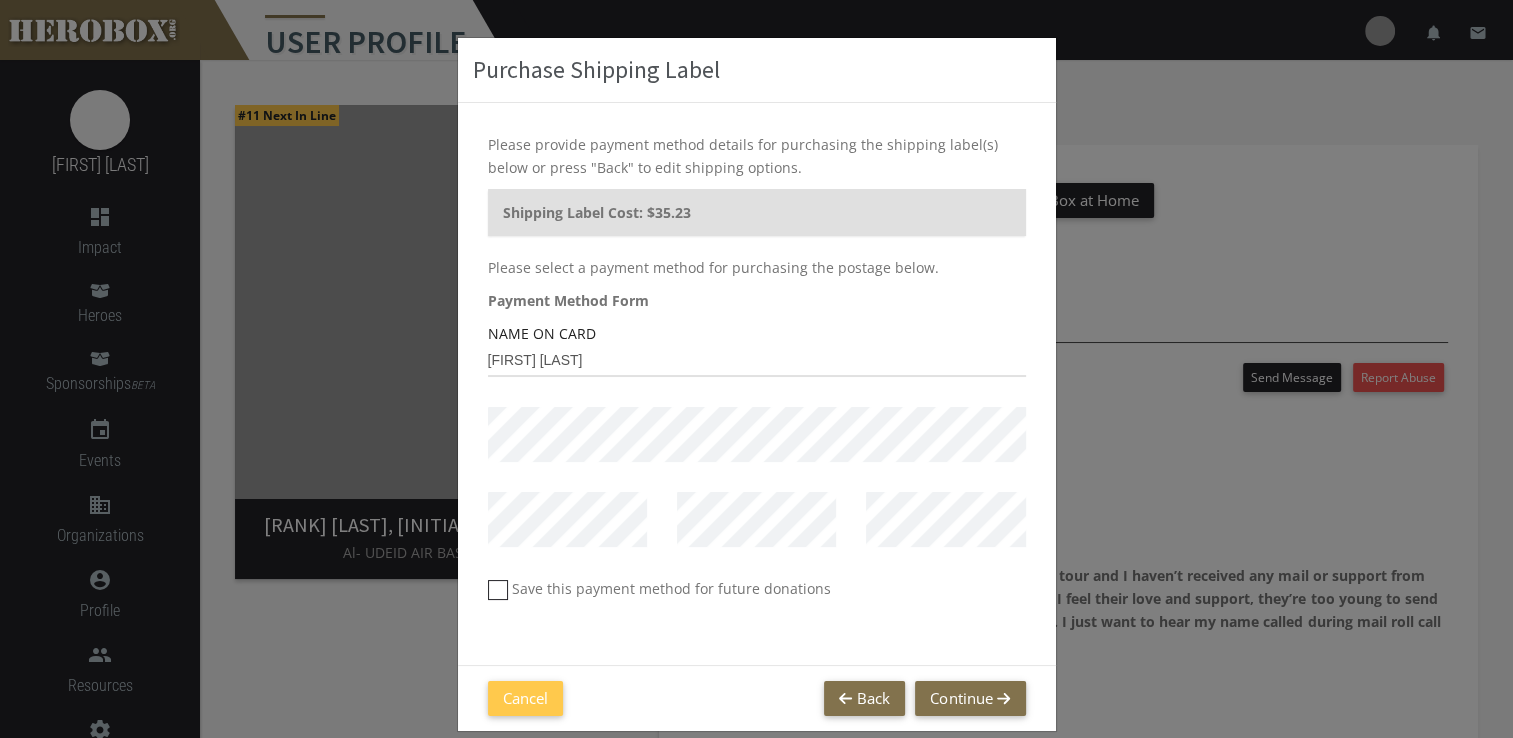 scroll, scrollTop: 66, scrollLeft: 0, axis: vertical 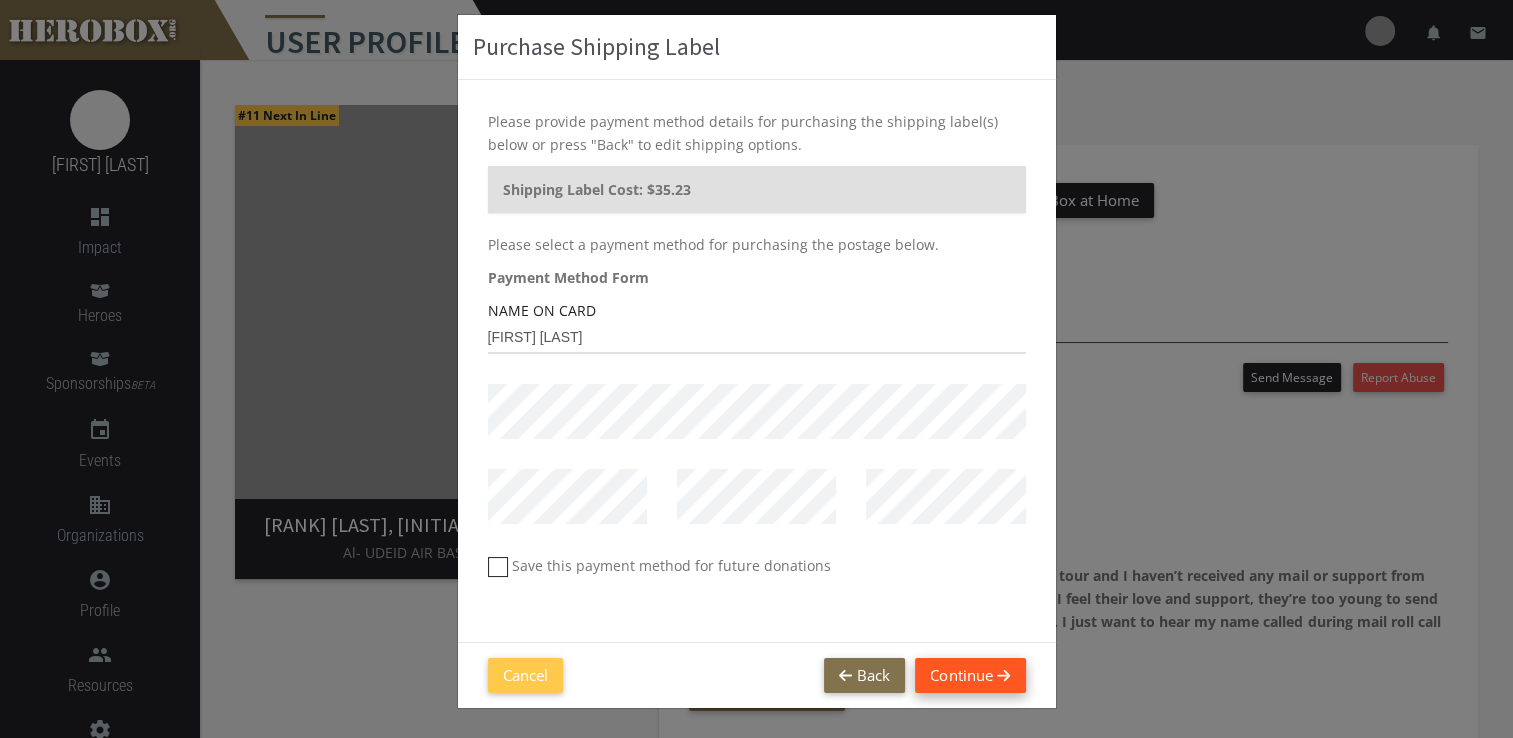 click on "Continue" at bounding box center (970, 675) 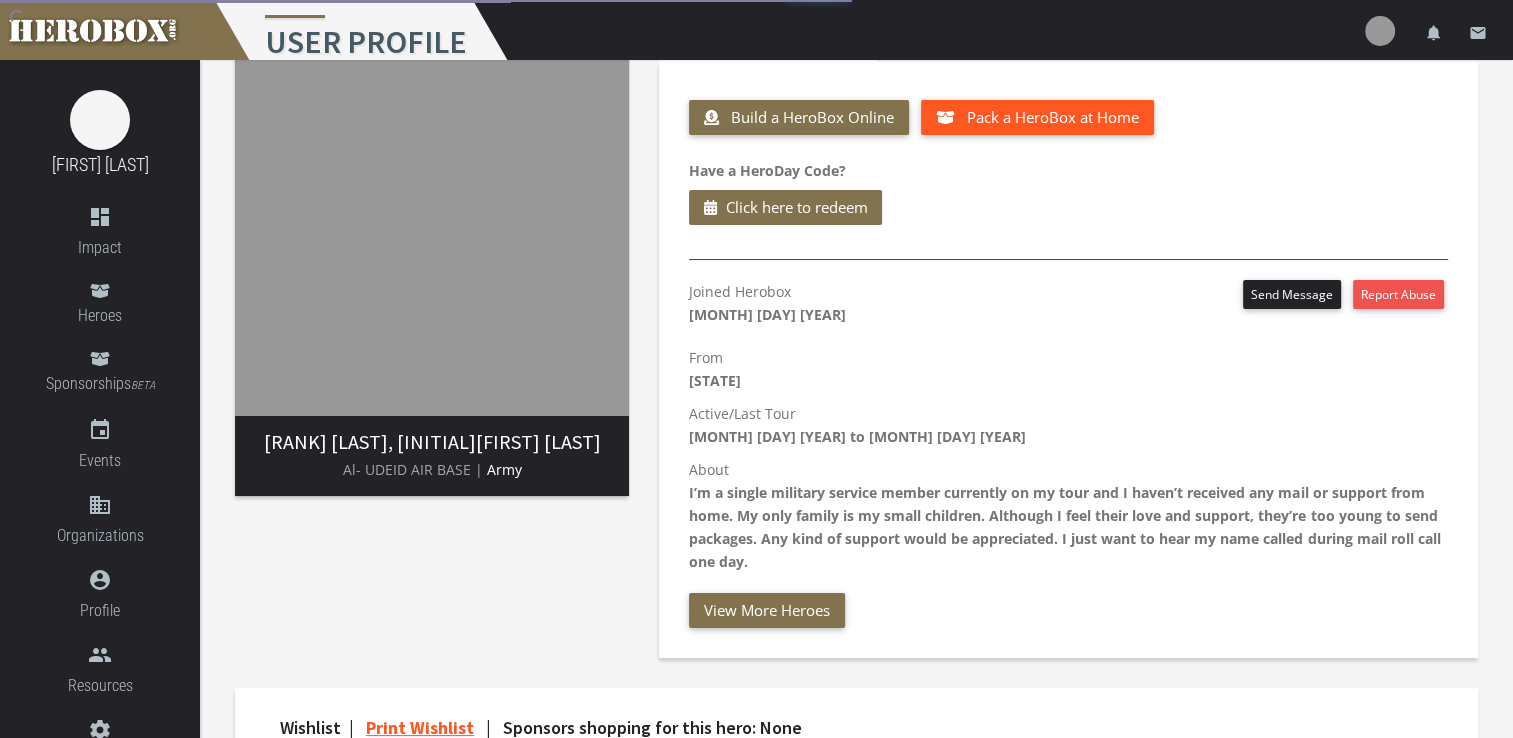 scroll, scrollTop: 200, scrollLeft: 0, axis: vertical 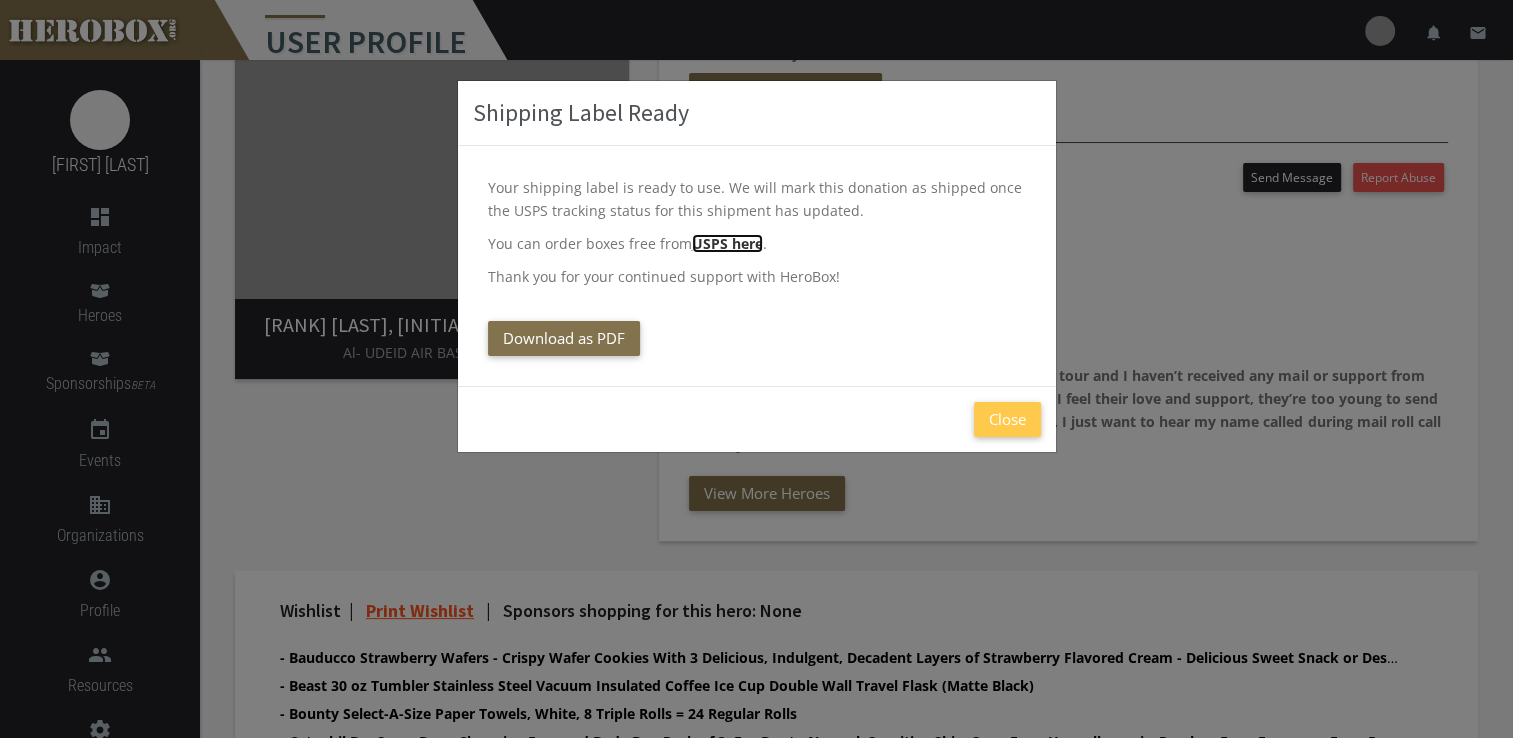 click on "USPS here" at bounding box center (727, 243) 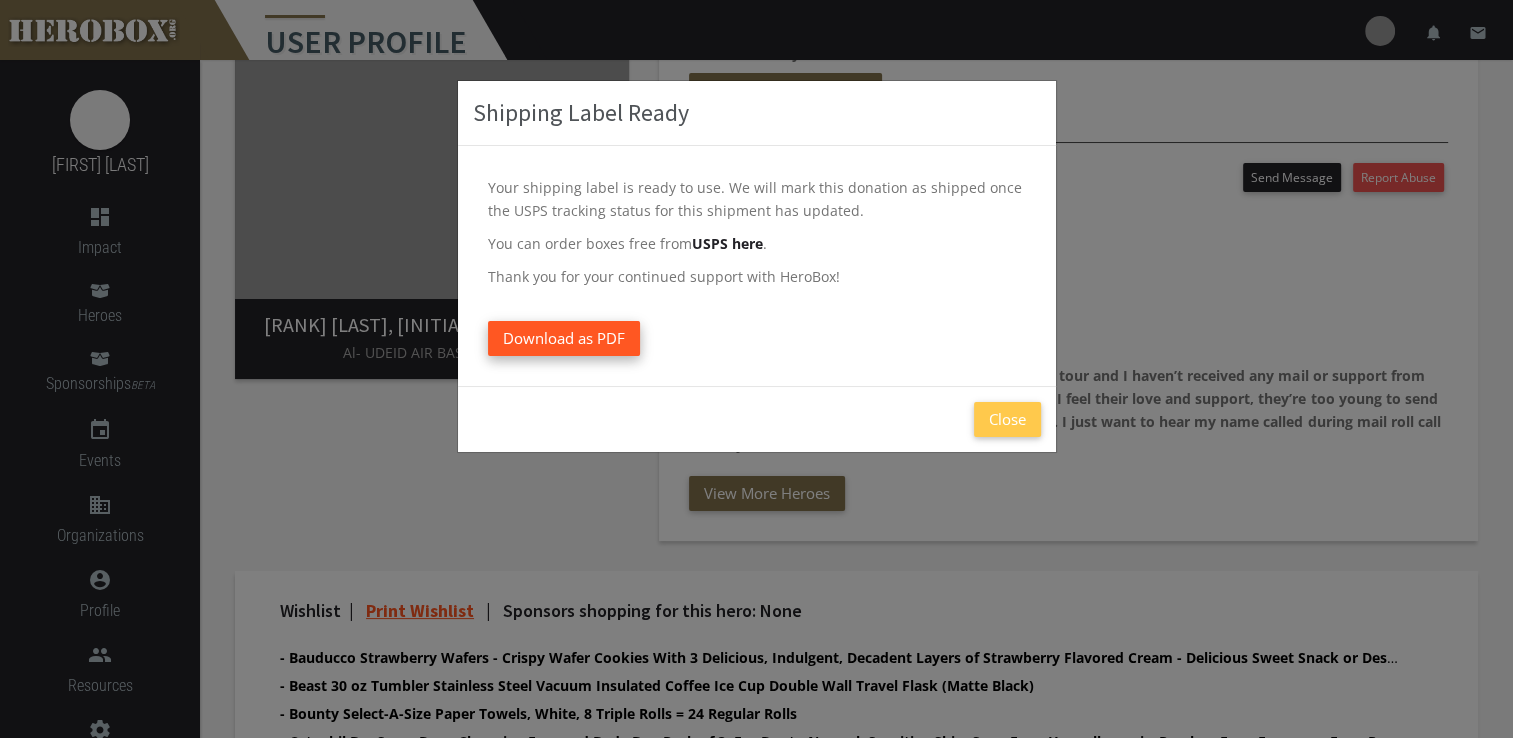 click on "Download as PDF" at bounding box center (564, 338) 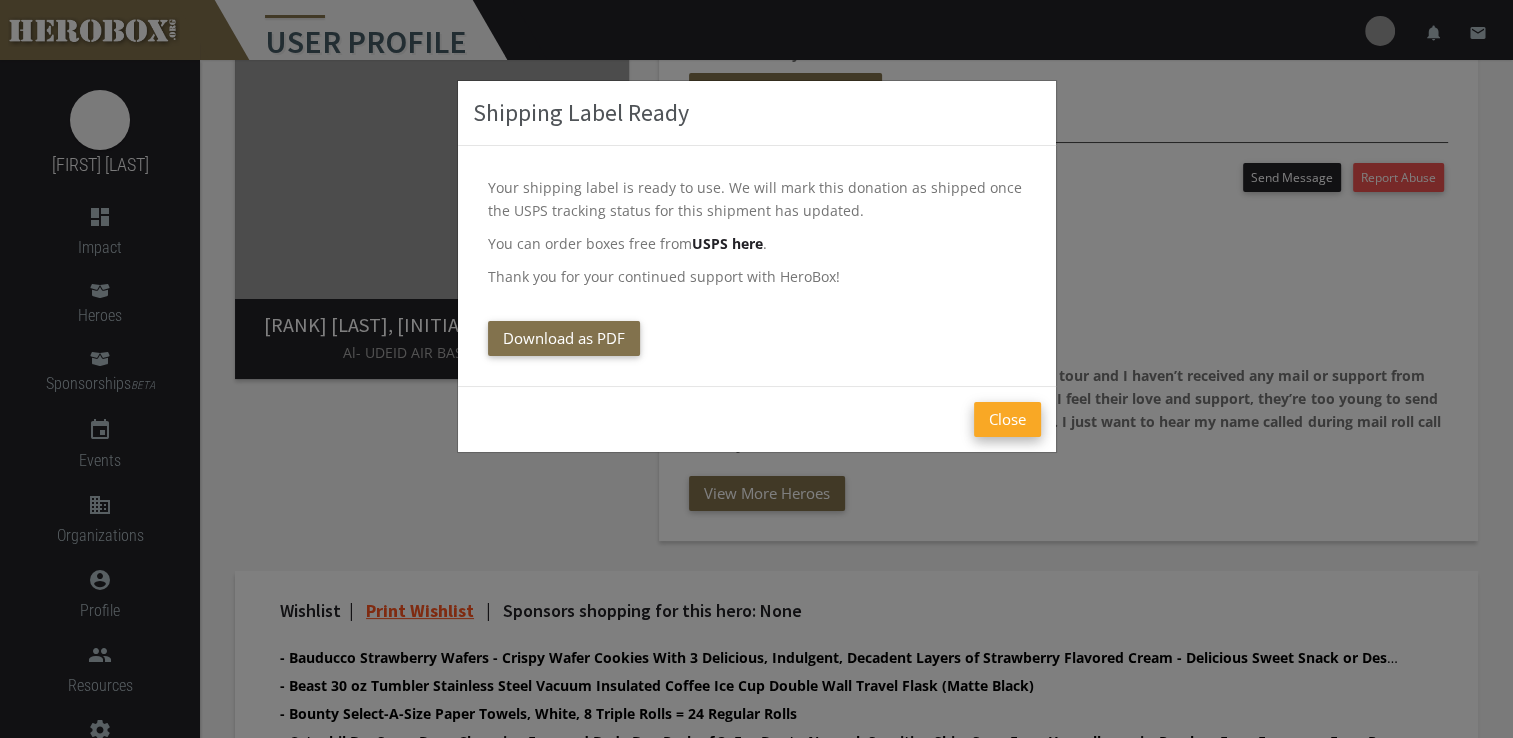 click on "Close" at bounding box center [1007, 419] 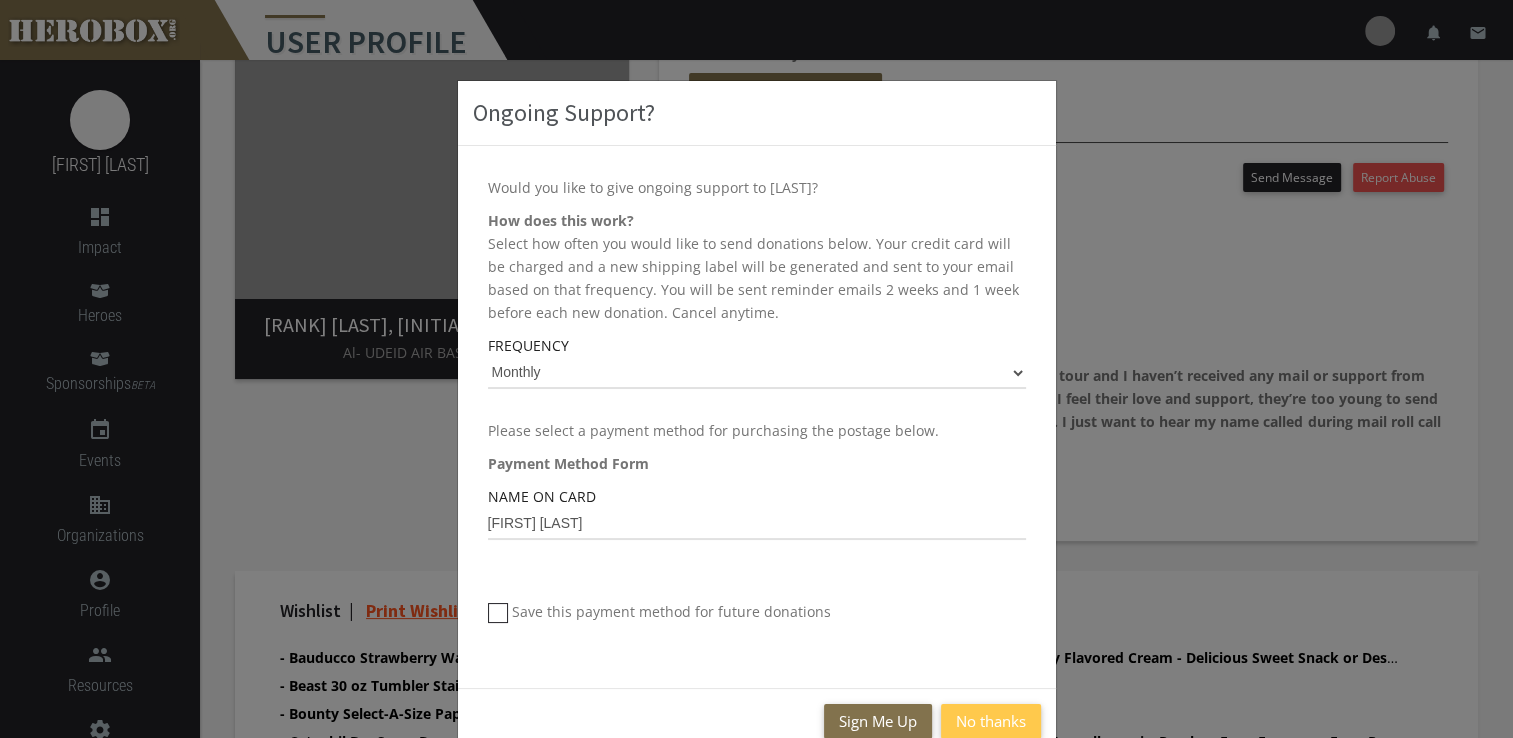 scroll, scrollTop: 183, scrollLeft: 0, axis: vertical 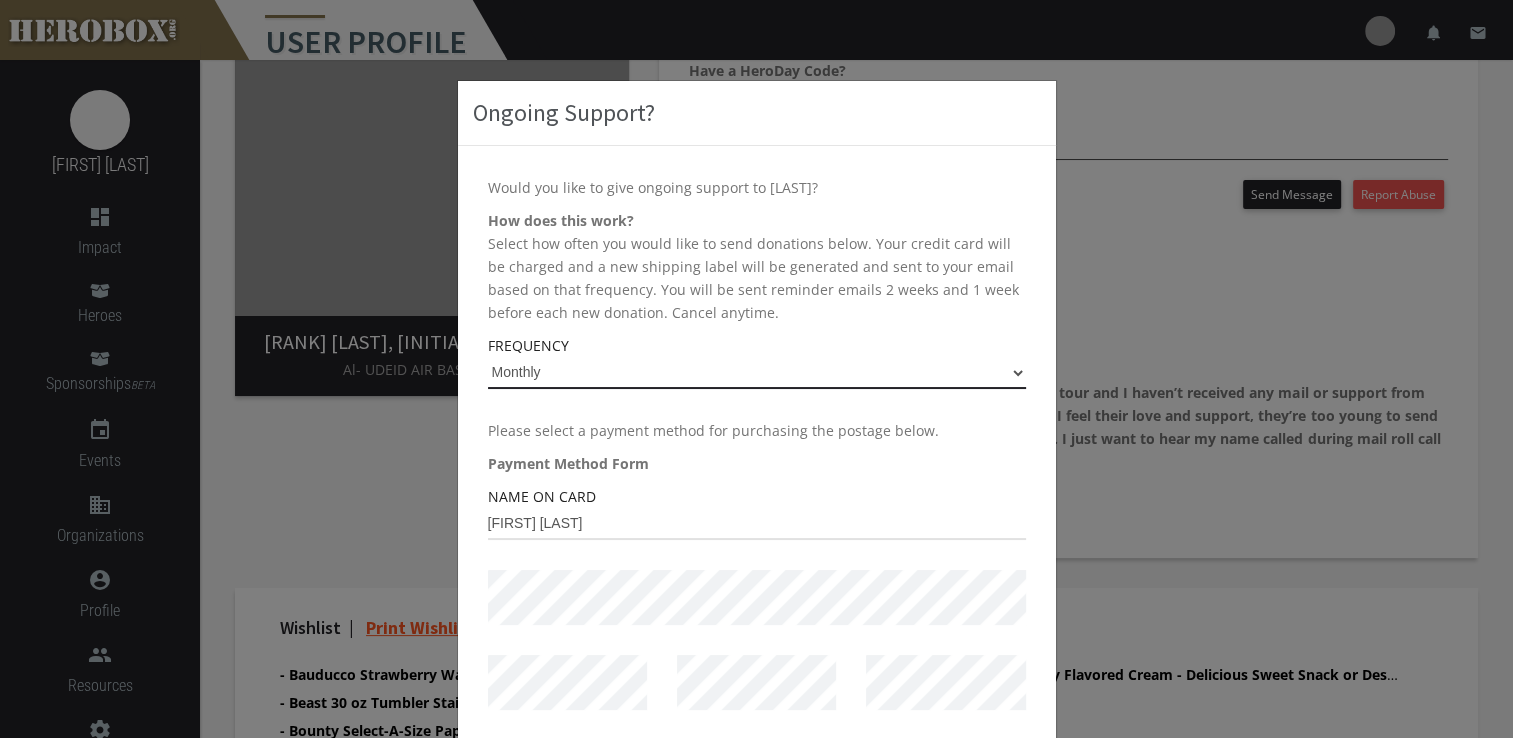 click on "Monthly
Every 2 Months
Quarterly
Yearly" at bounding box center [757, 373] 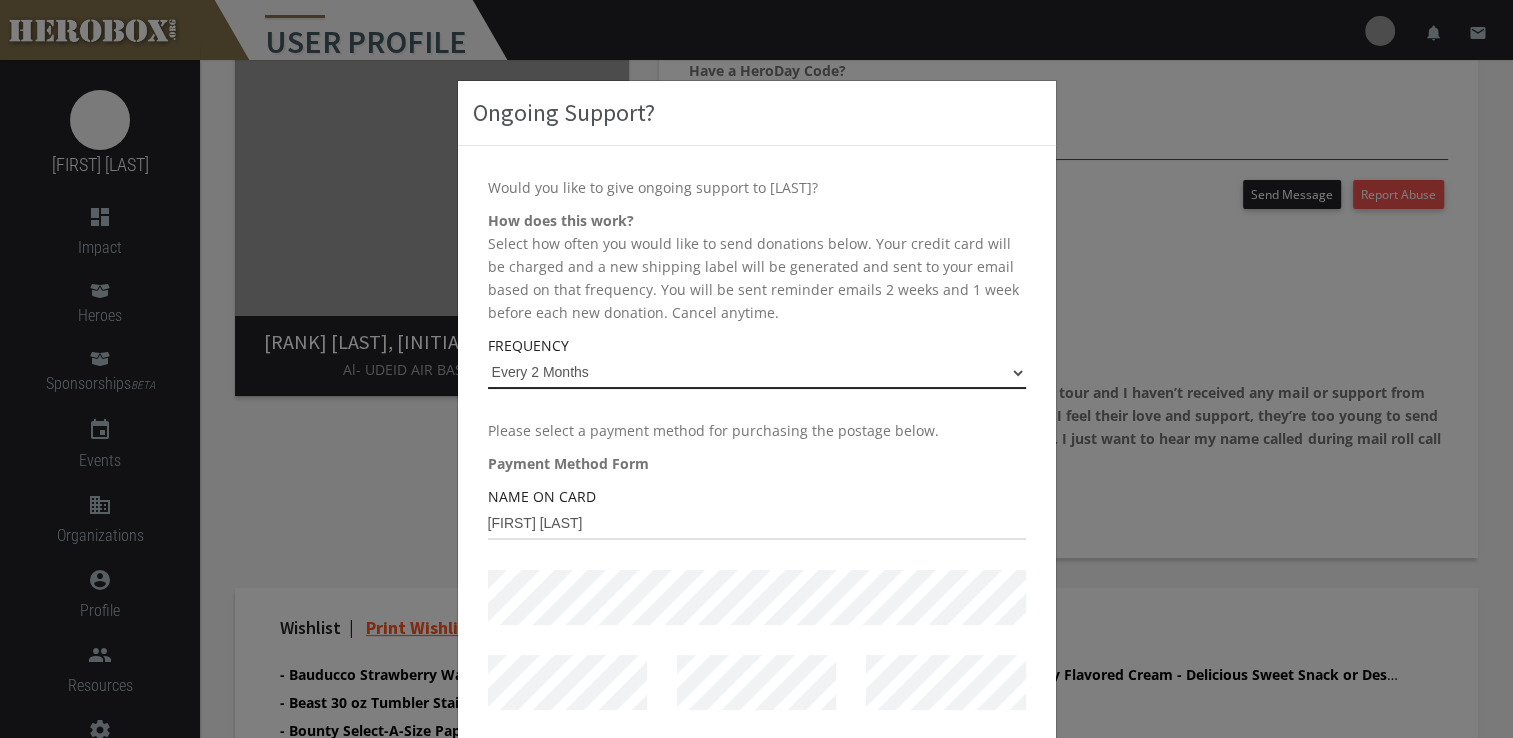 click on "Monthly
Every 2 Months
Quarterly
Yearly" at bounding box center [757, 373] 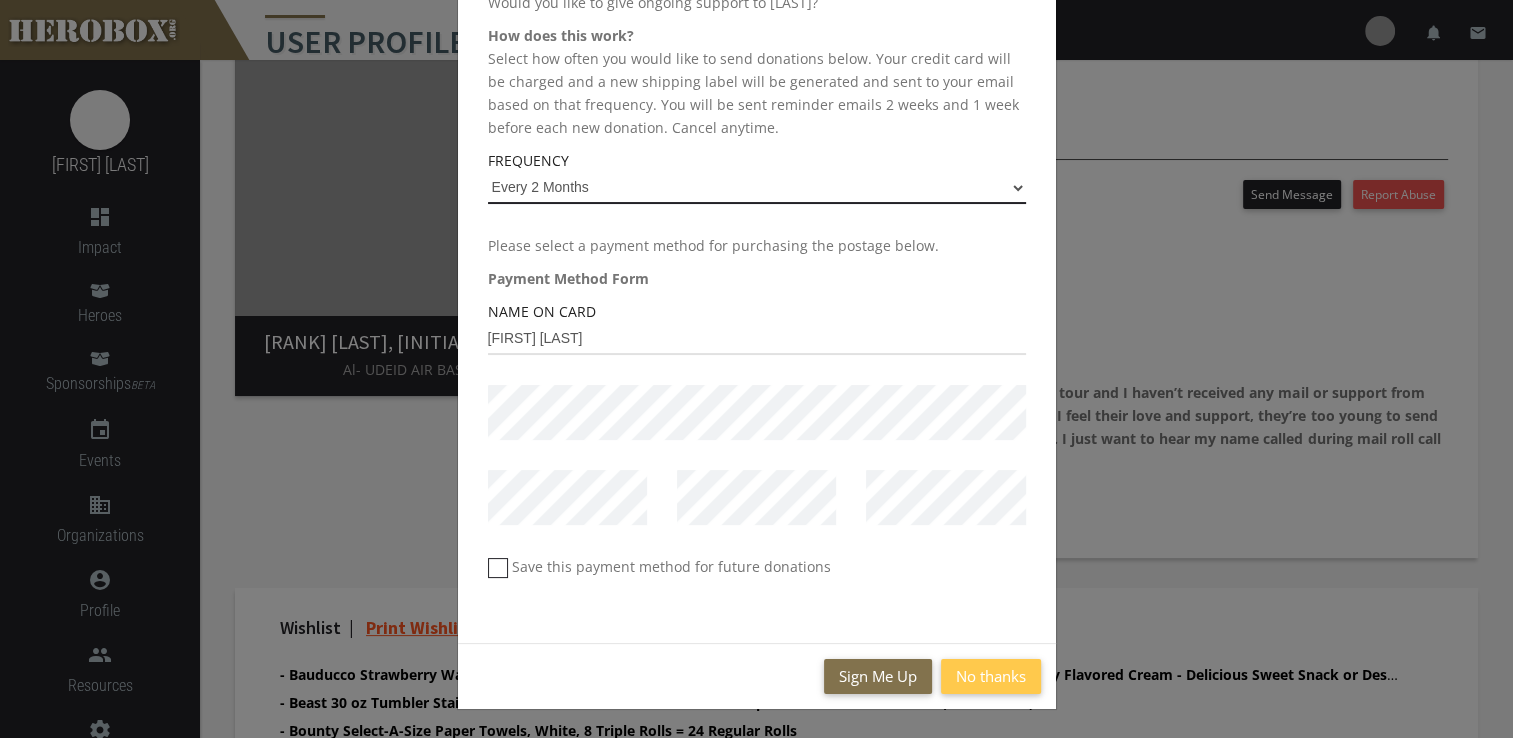 scroll, scrollTop: 186, scrollLeft: 0, axis: vertical 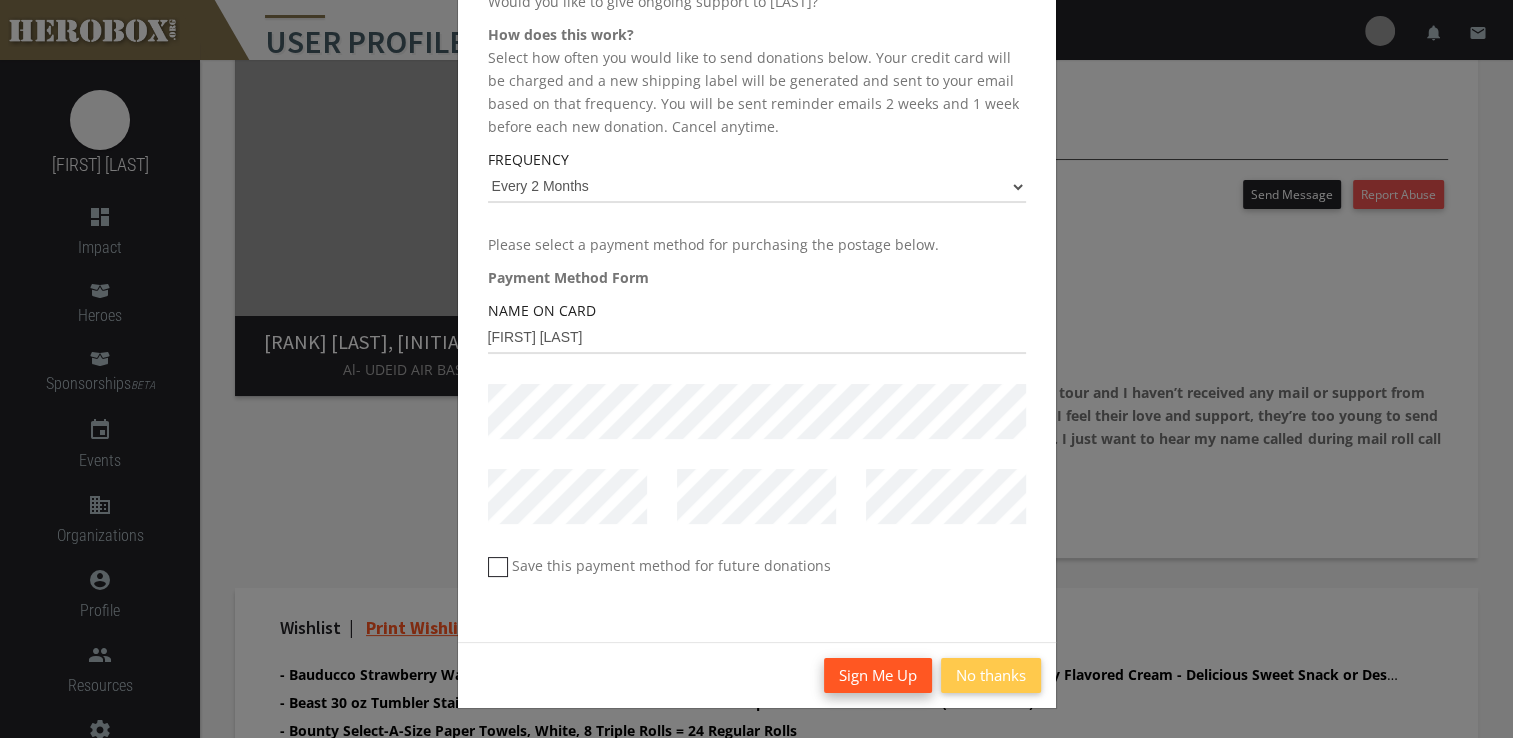click on "Sign Me Up" at bounding box center (878, 675) 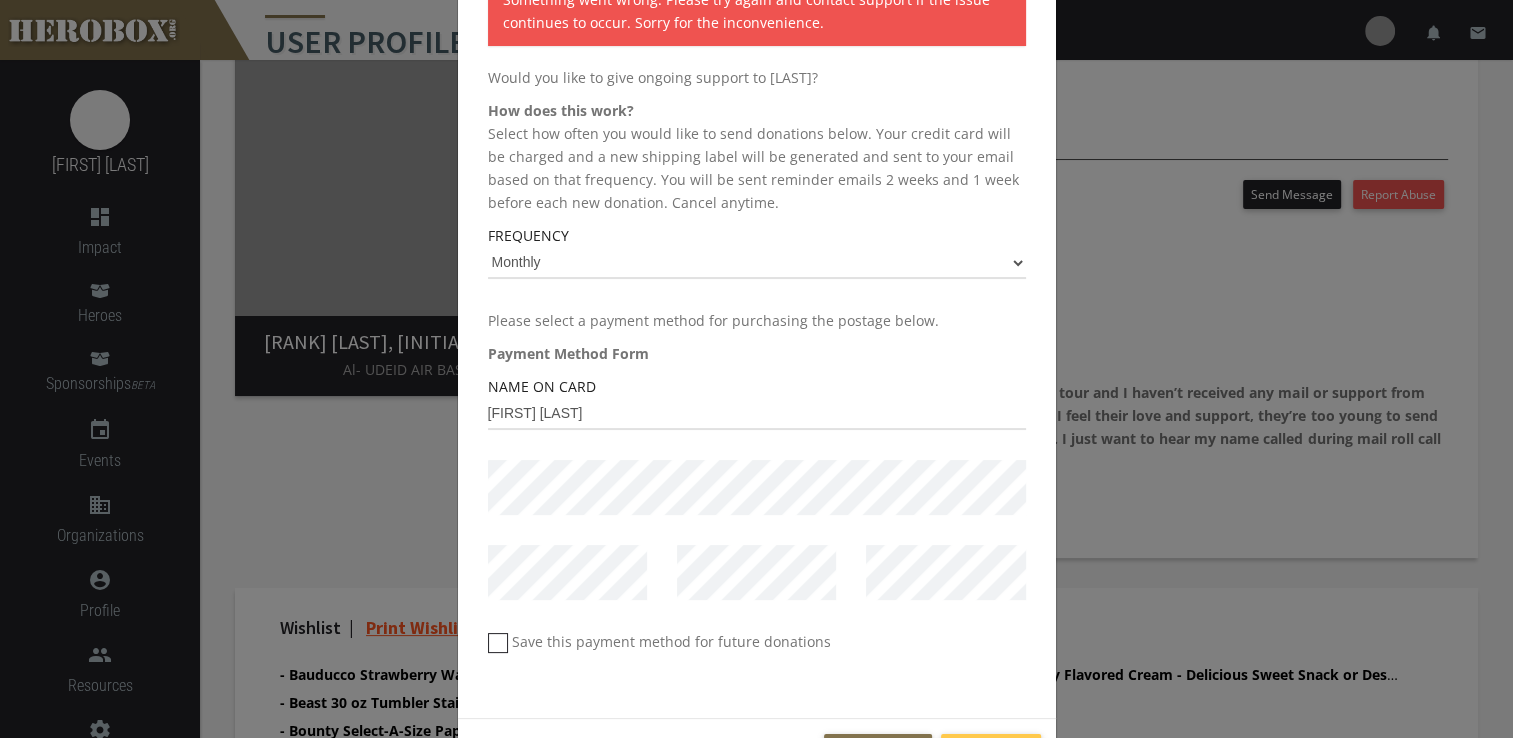 scroll, scrollTop: 276, scrollLeft: 0, axis: vertical 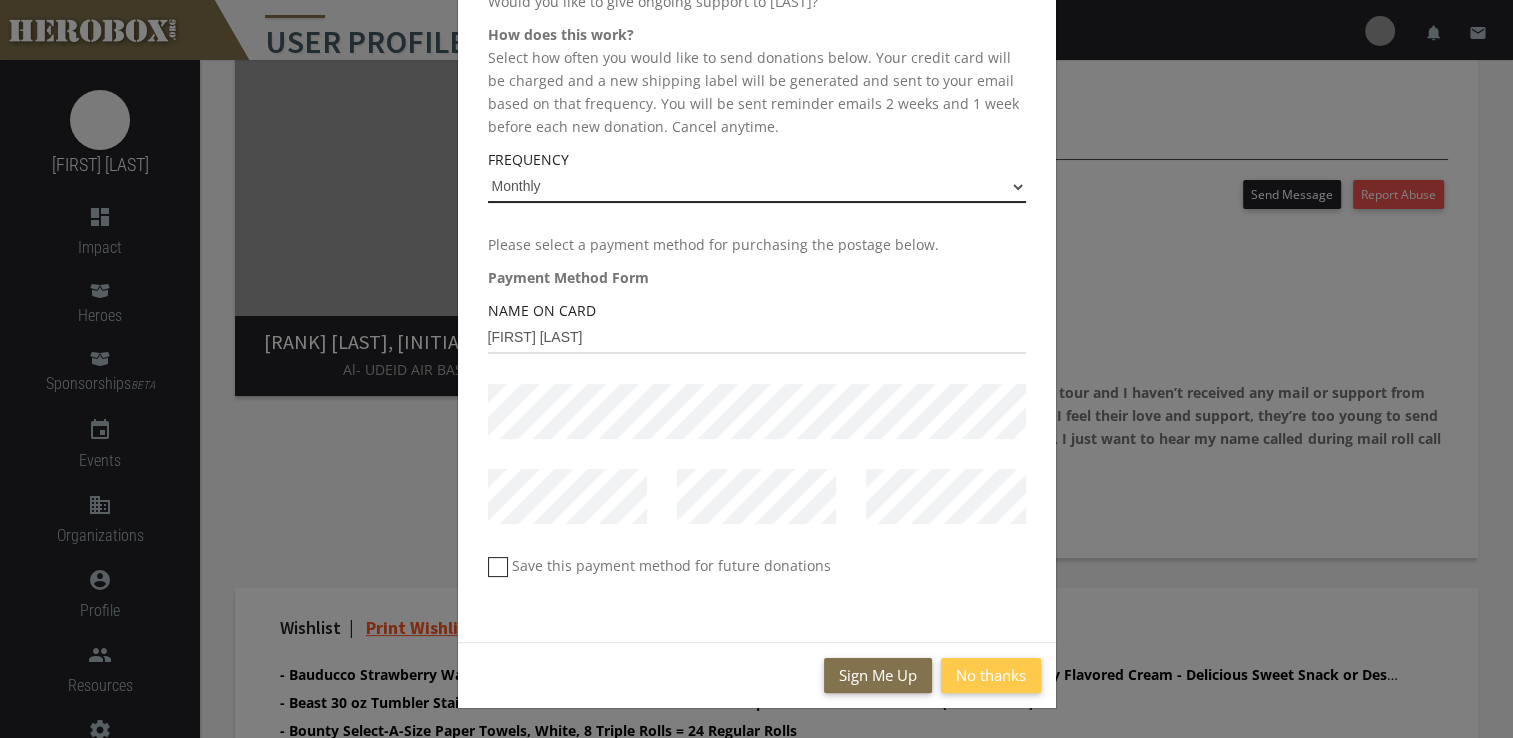 click on "Monthly
Every 2 Months
Quarterly
Yearly" at bounding box center [757, 187] 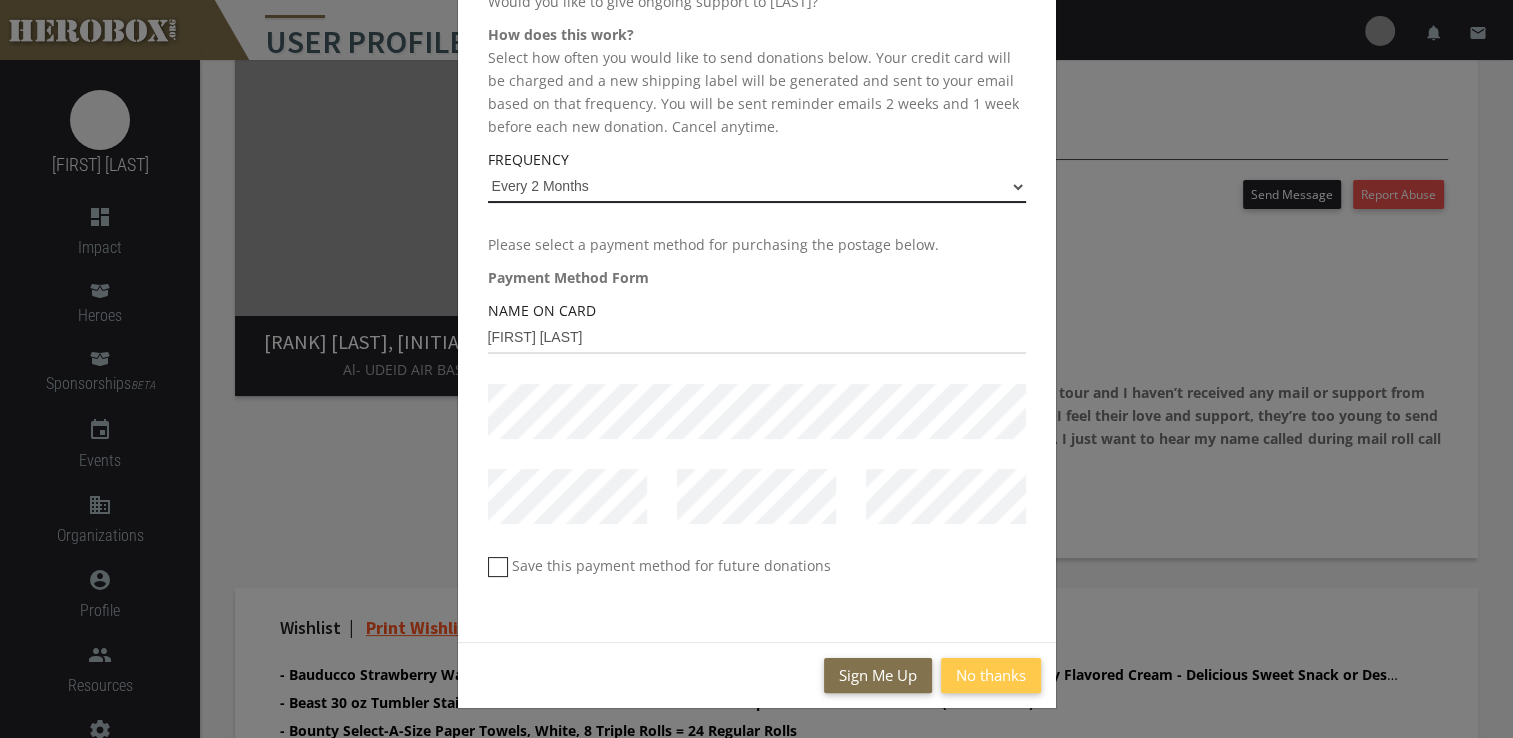 click on "Monthly
Every 2 Months
Quarterly
Yearly" at bounding box center (757, 187) 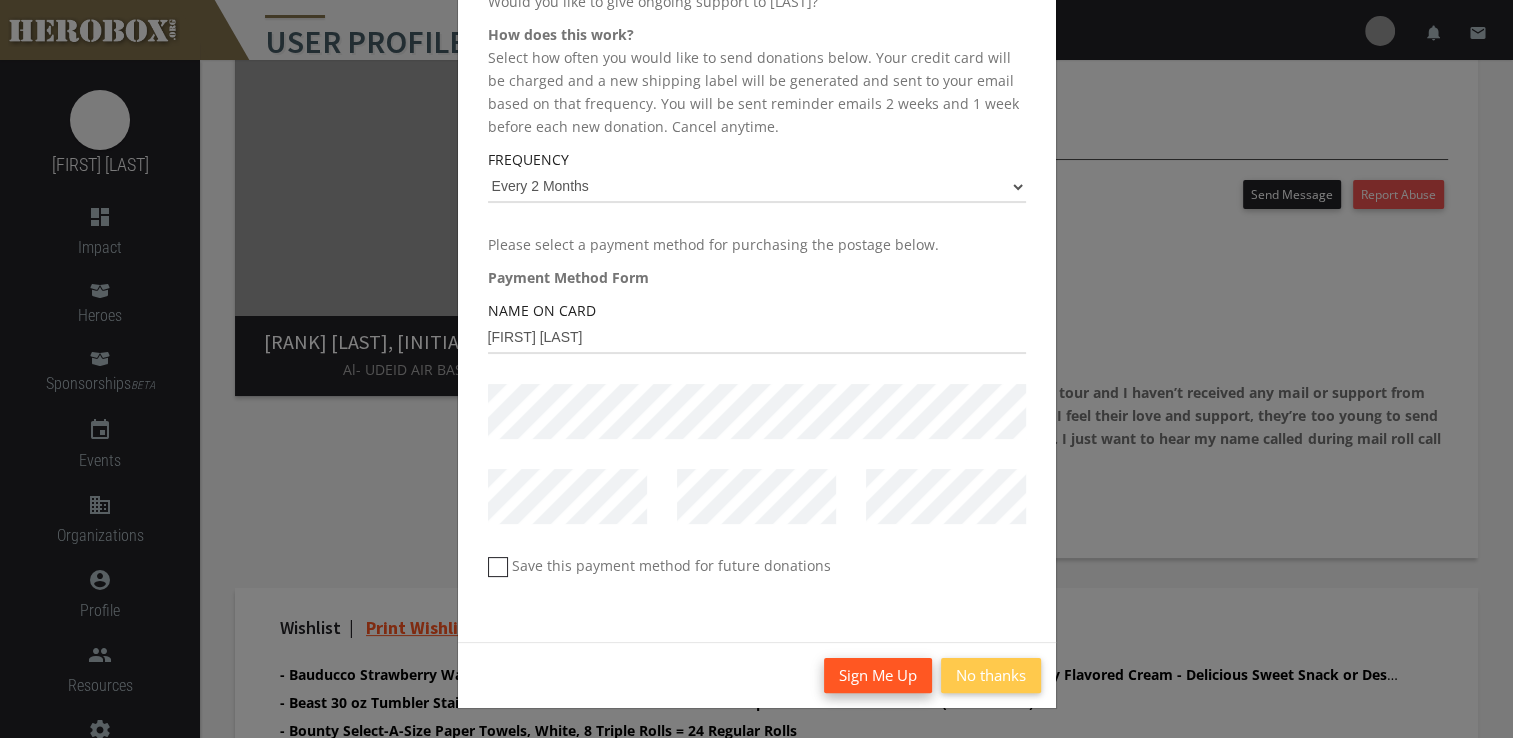 click on "Sign Me Up" at bounding box center [878, 675] 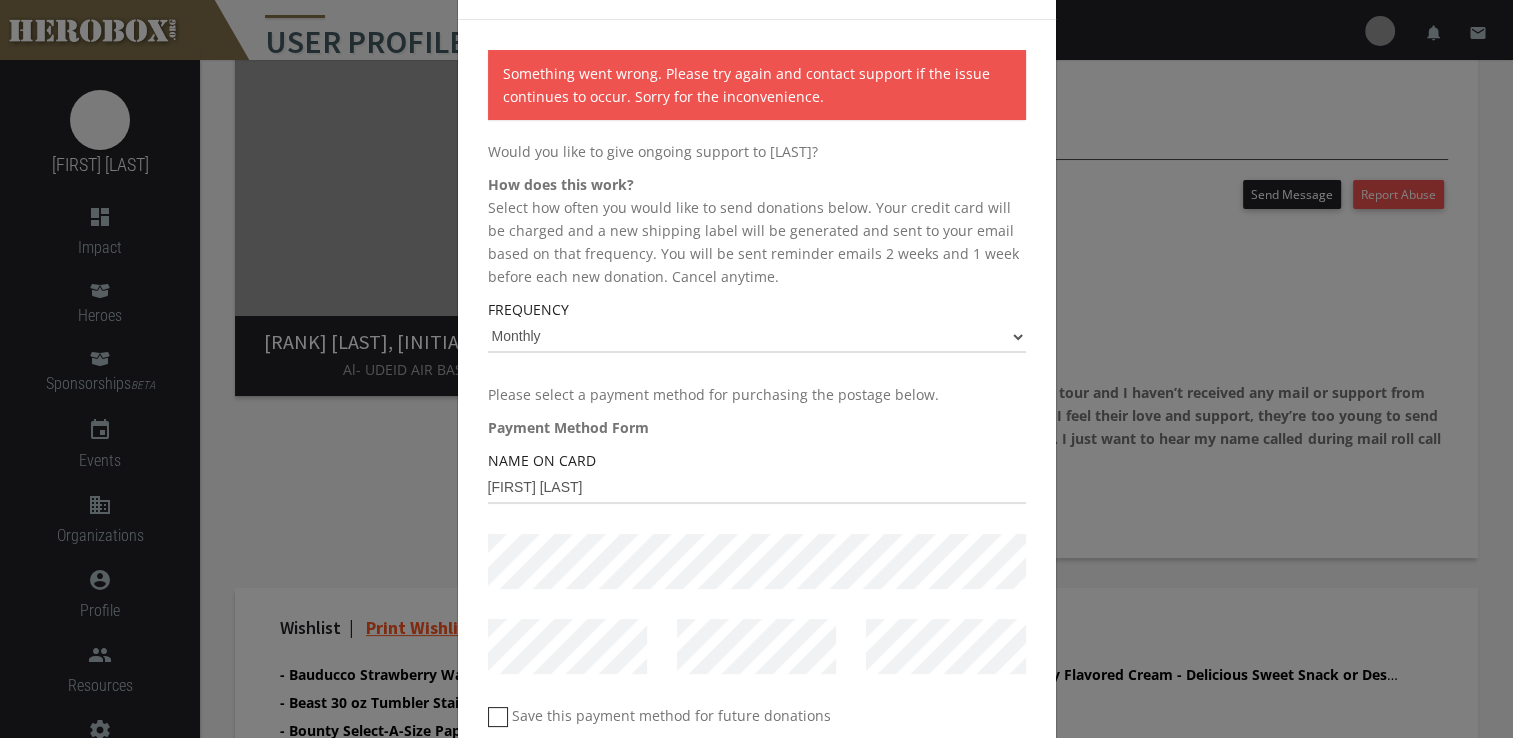 scroll, scrollTop: 276, scrollLeft: 0, axis: vertical 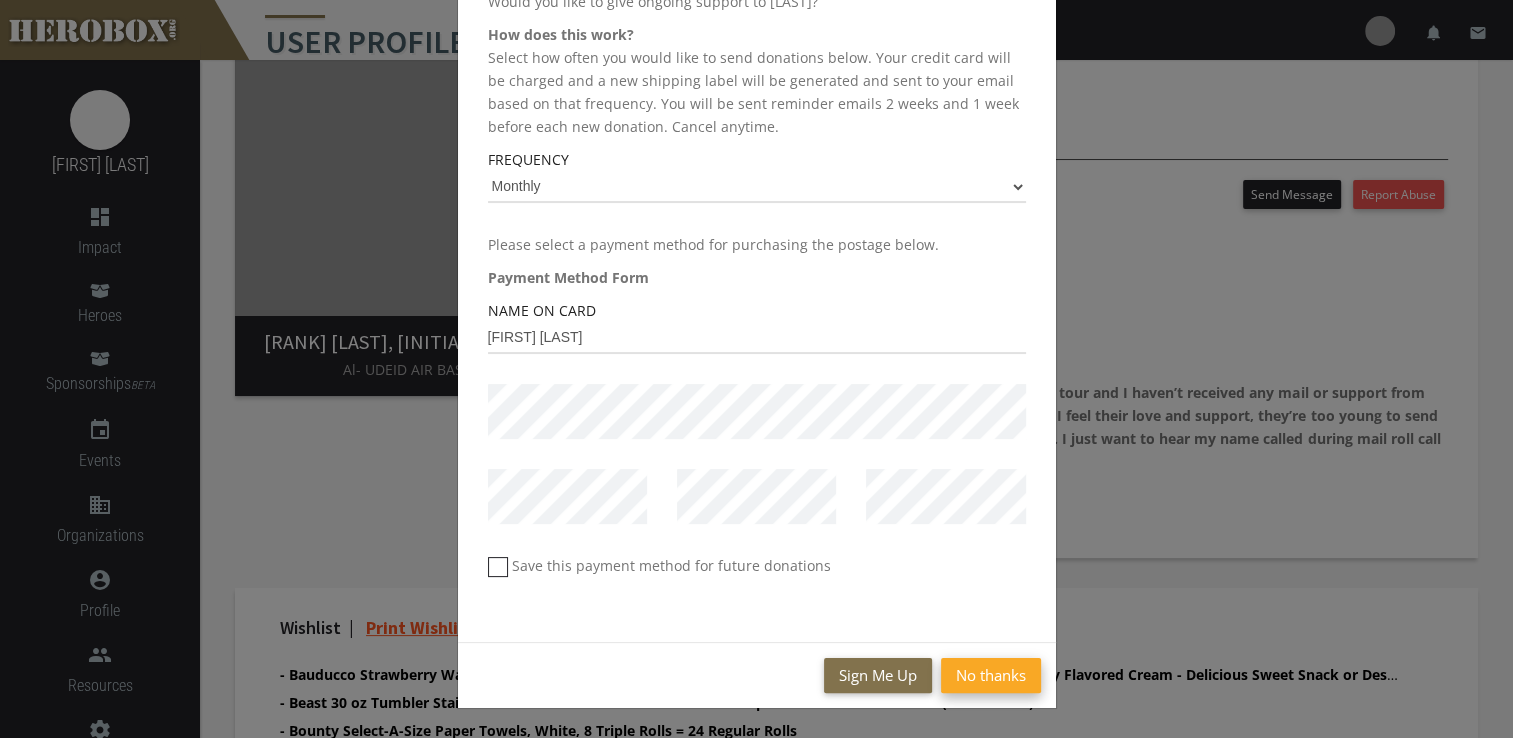 click on "No thanks" at bounding box center [991, 675] 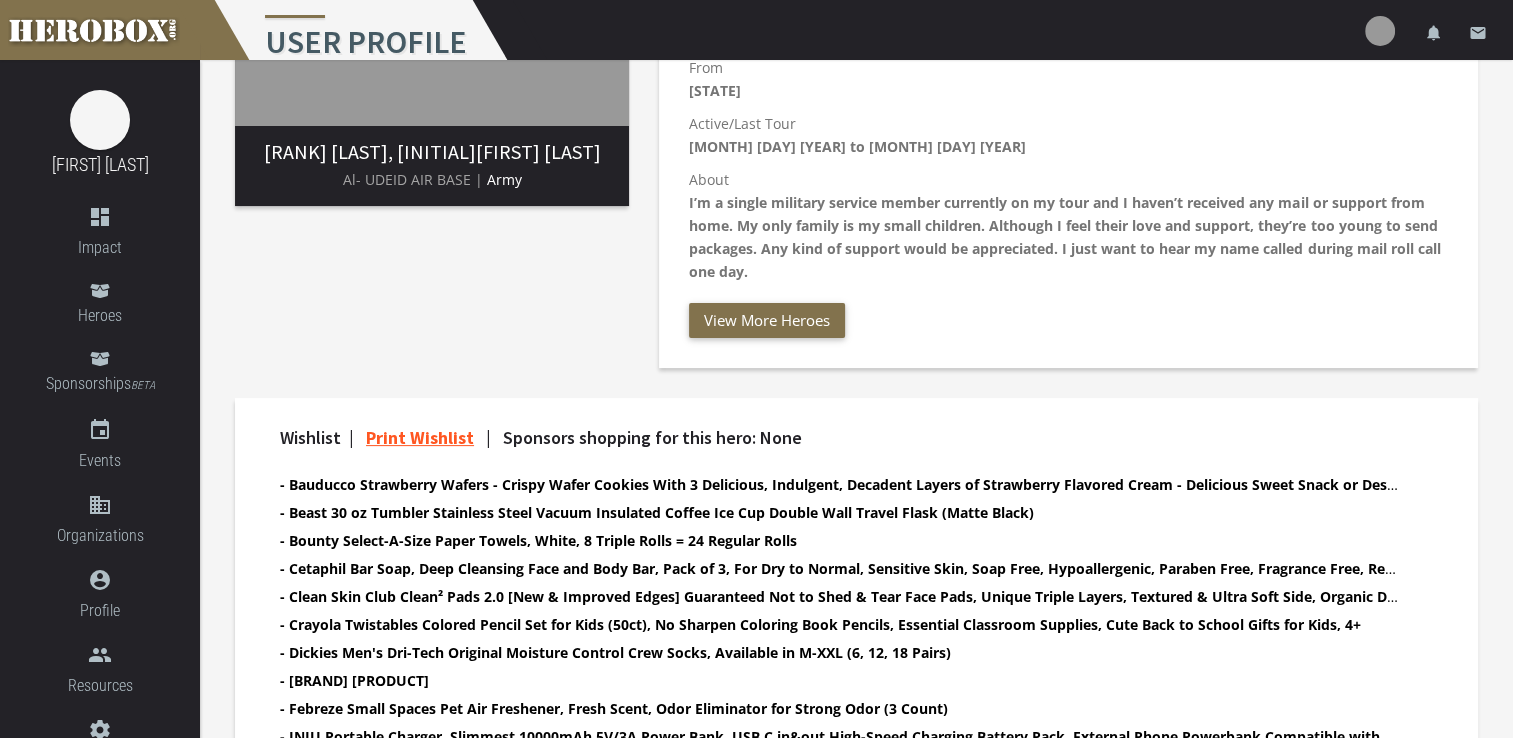 scroll, scrollTop: 383, scrollLeft: 0, axis: vertical 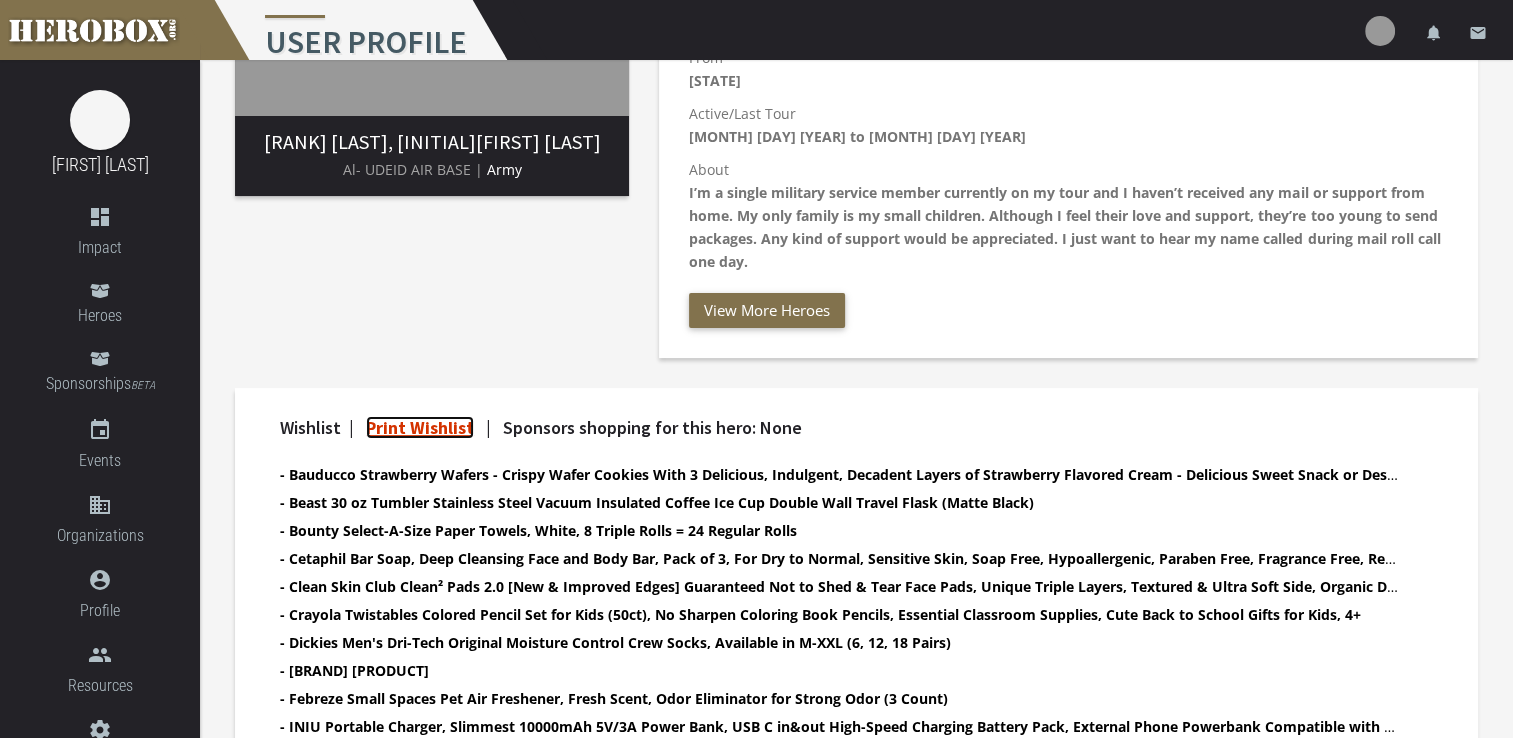 click on "Print Wishlist" at bounding box center (420, 427) 